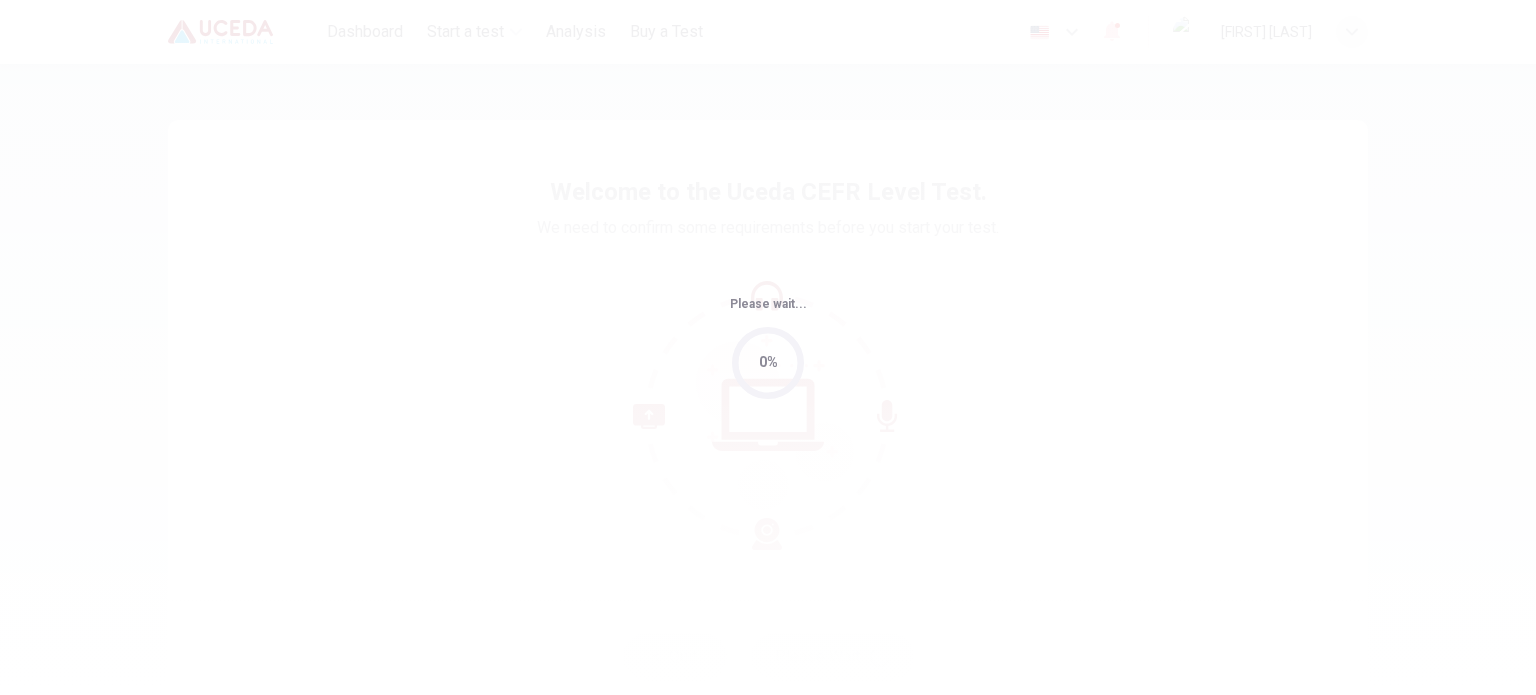scroll, scrollTop: 0, scrollLeft: 0, axis: both 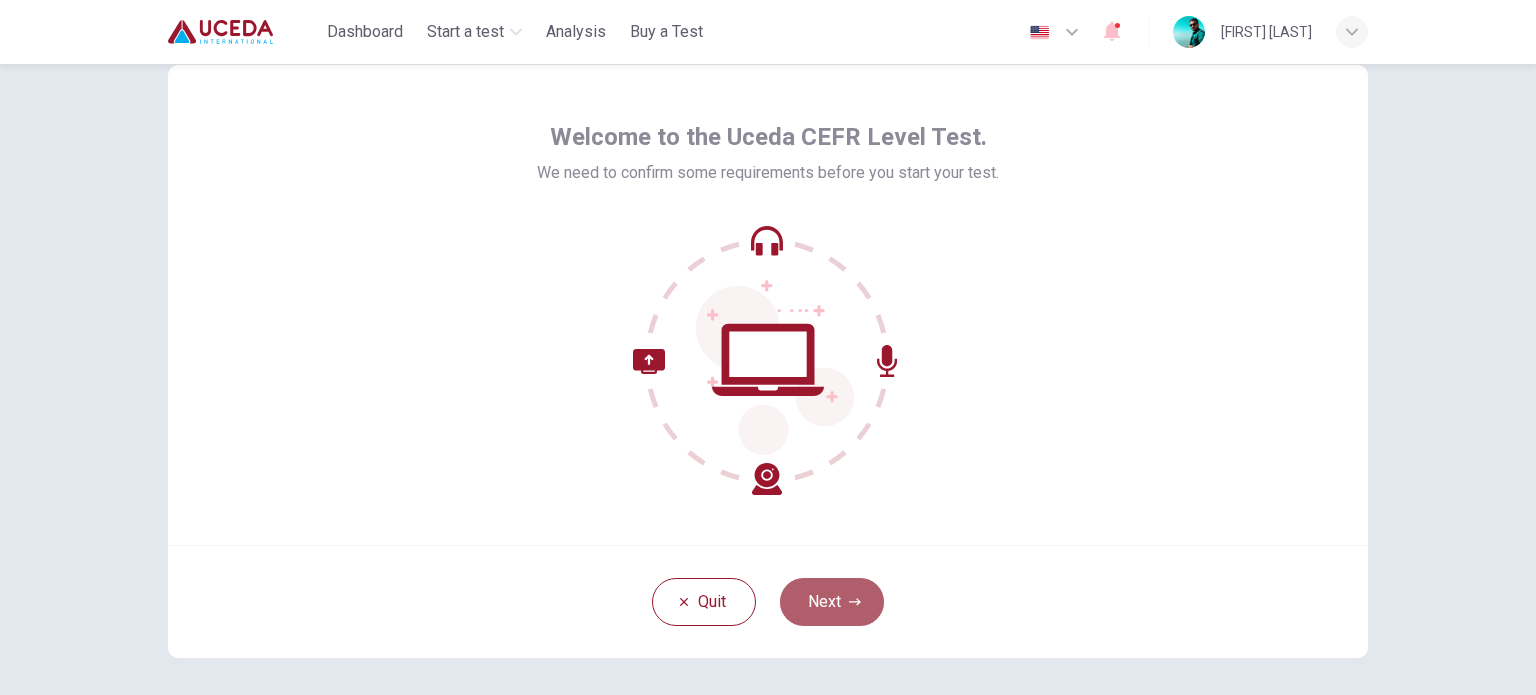 click on "Next" at bounding box center [832, 602] 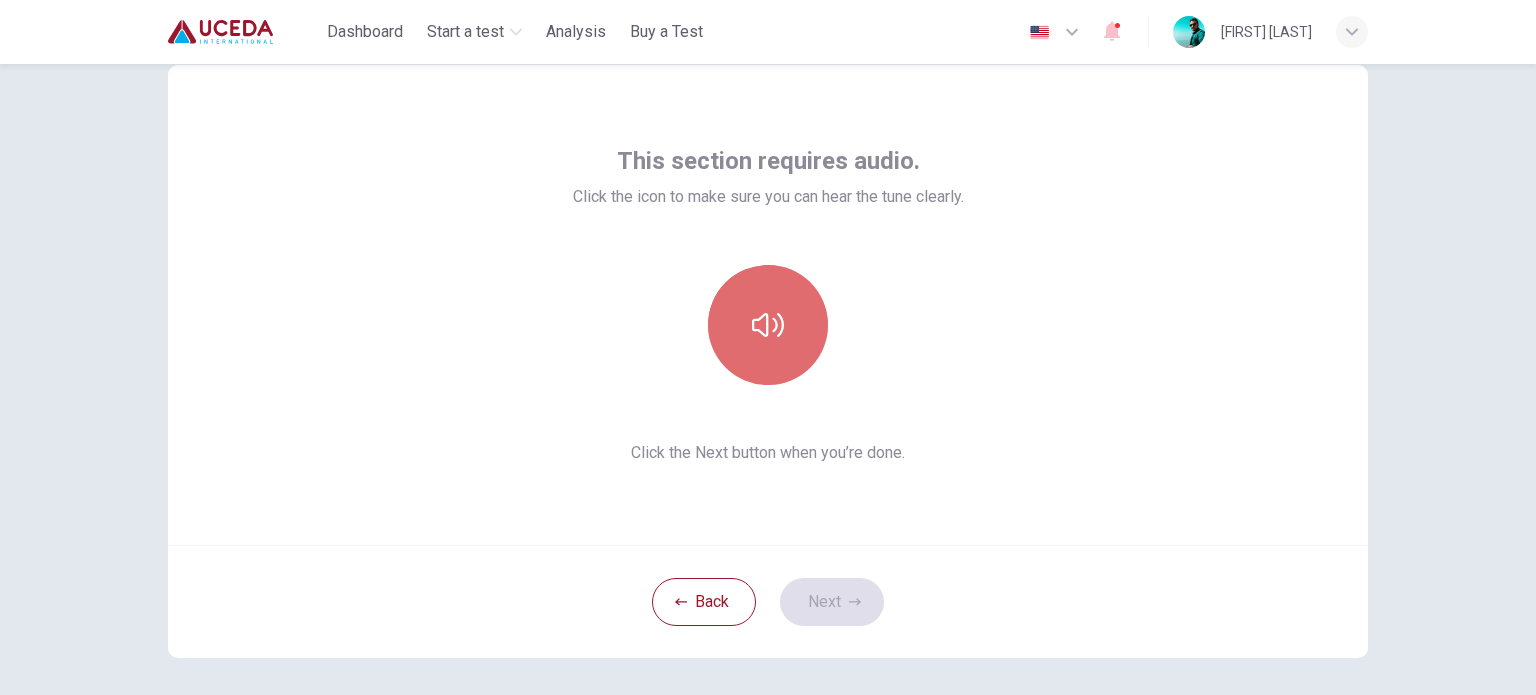 click at bounding box center (768, 325) 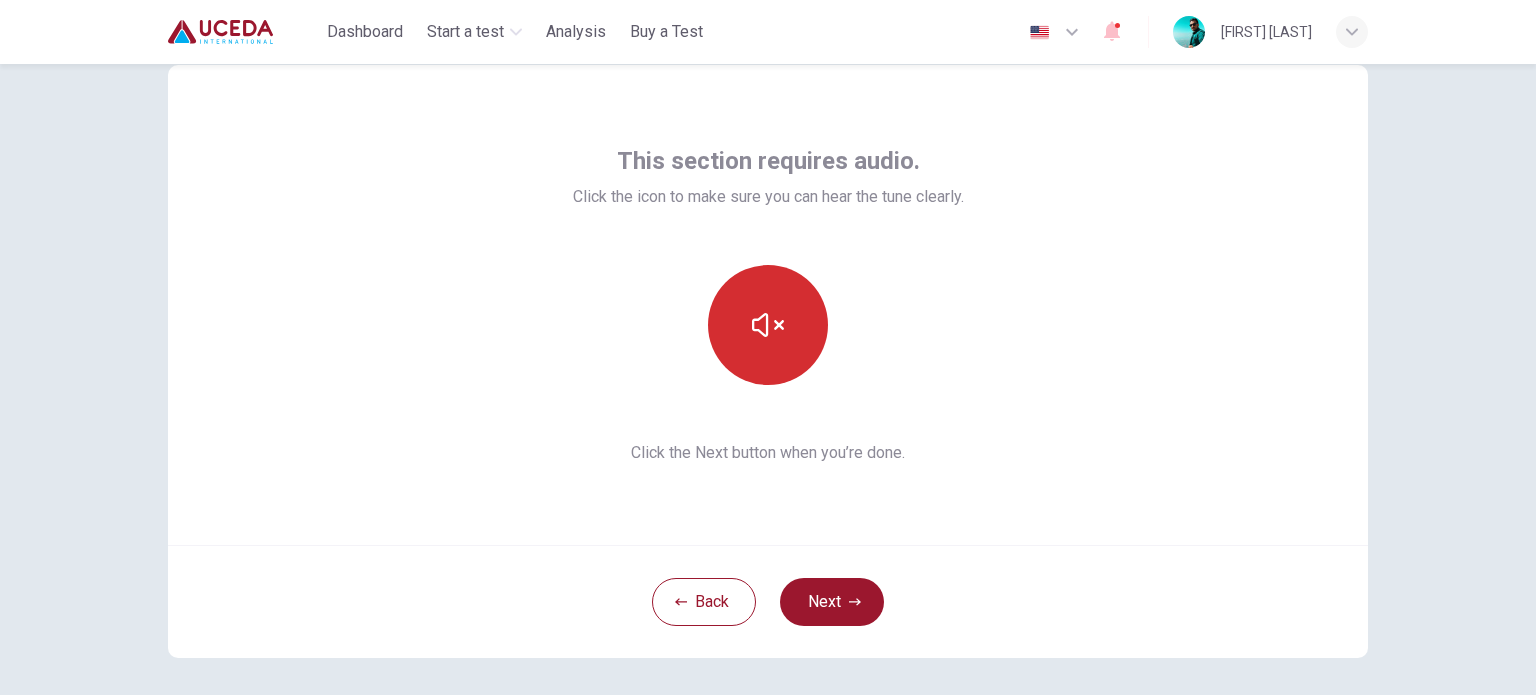 type 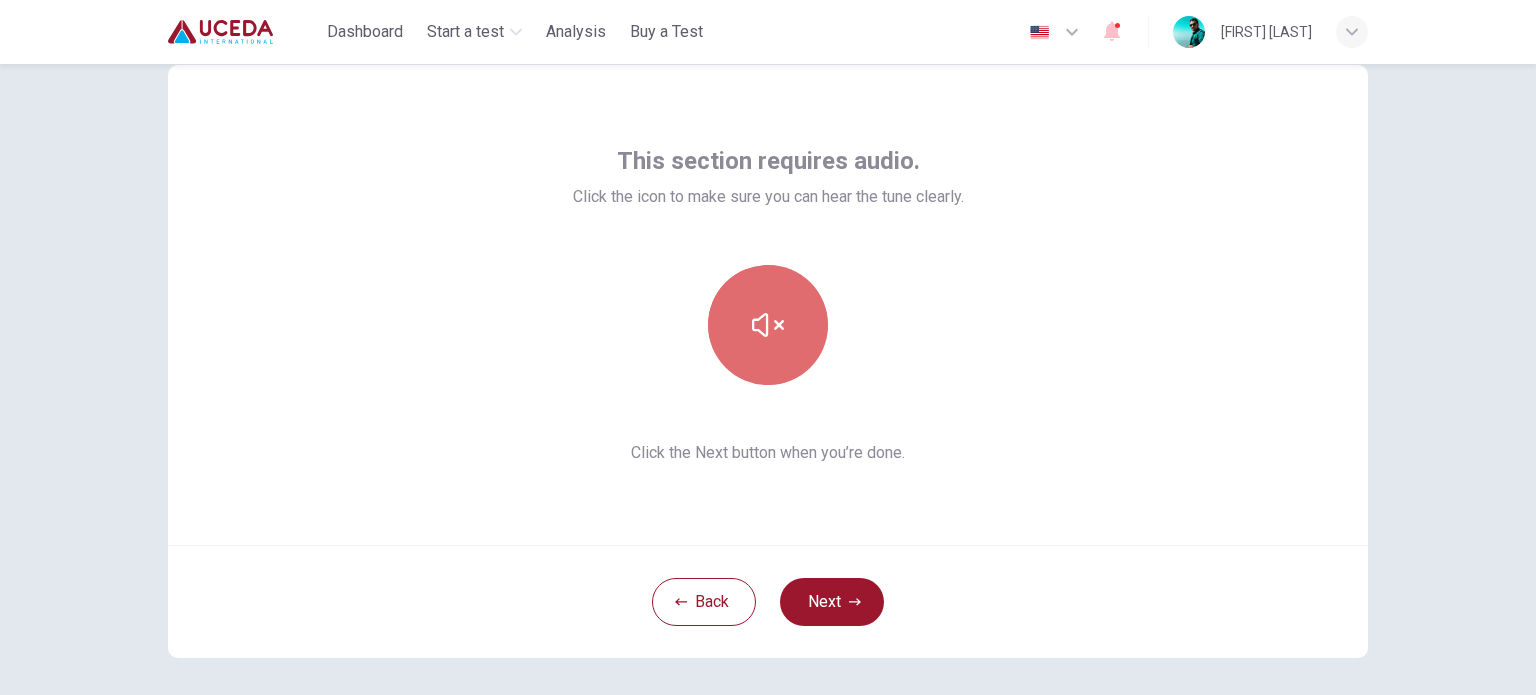 click at bounding box center (768, 325) 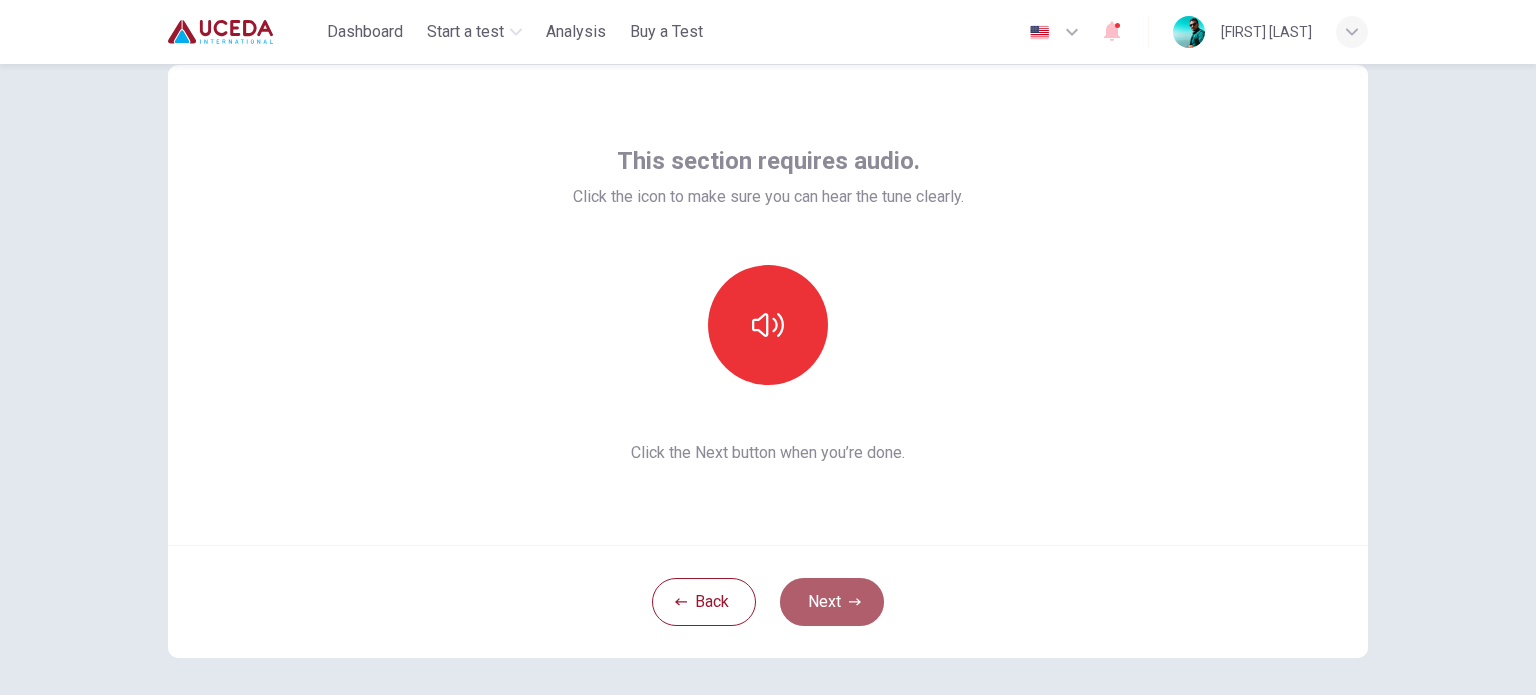 click on "Next" at bounding box center [832, 602] 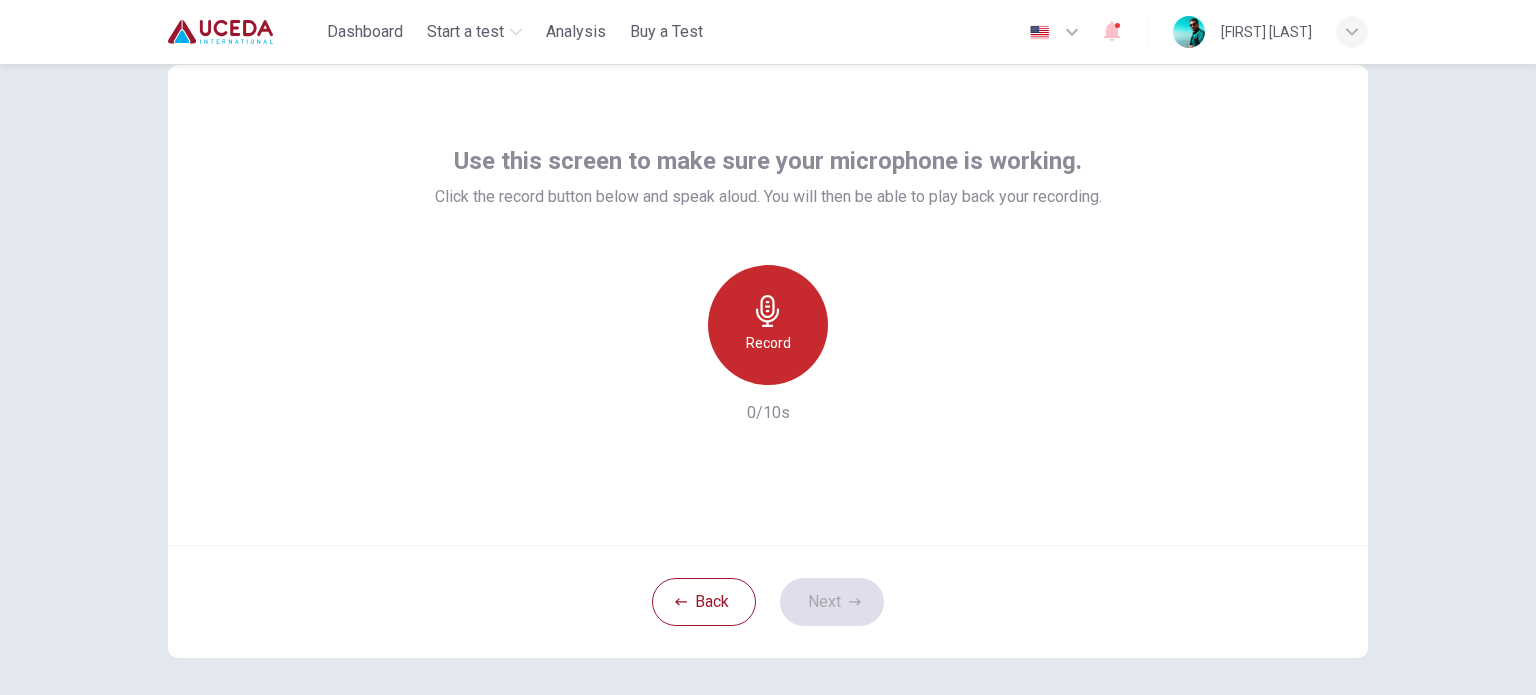click on "Record" at bounding box center (768, 325) 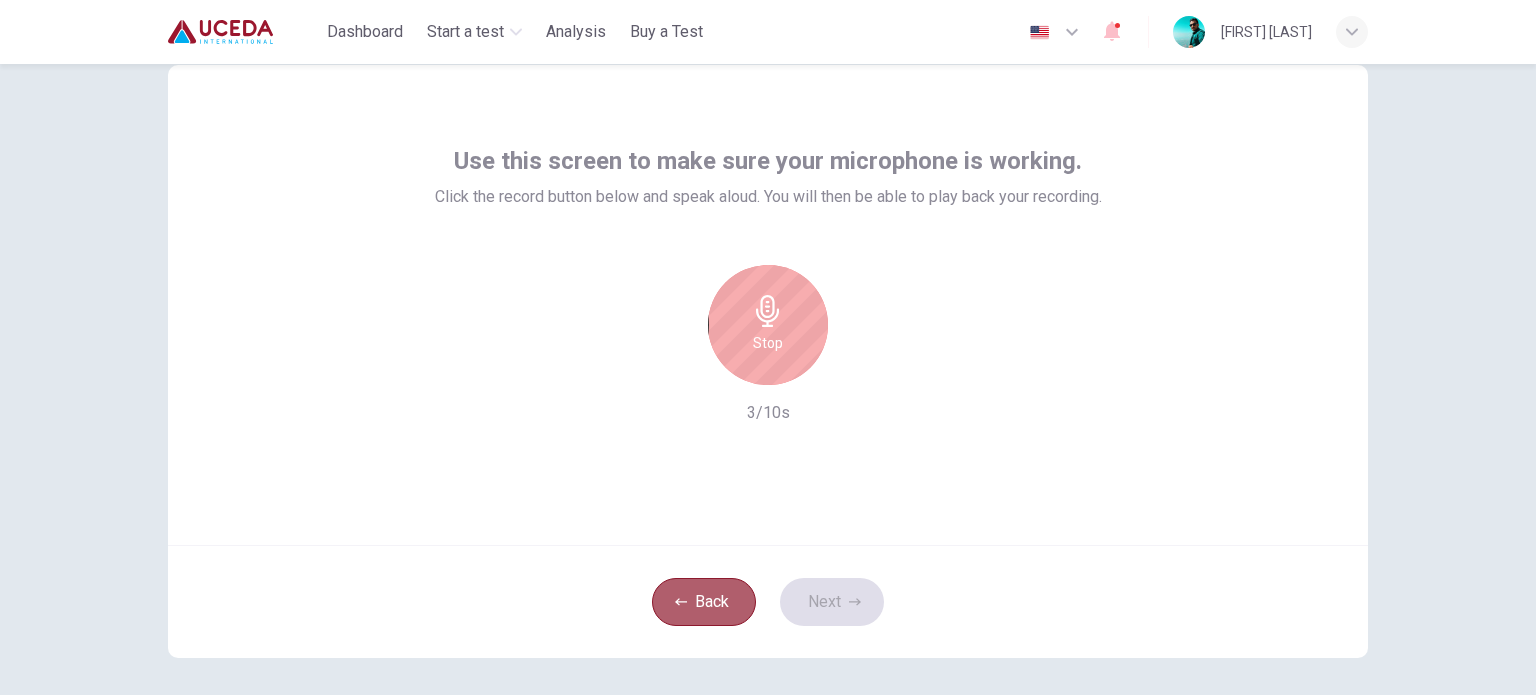 click on "Back" at bounding box center [704, 602] 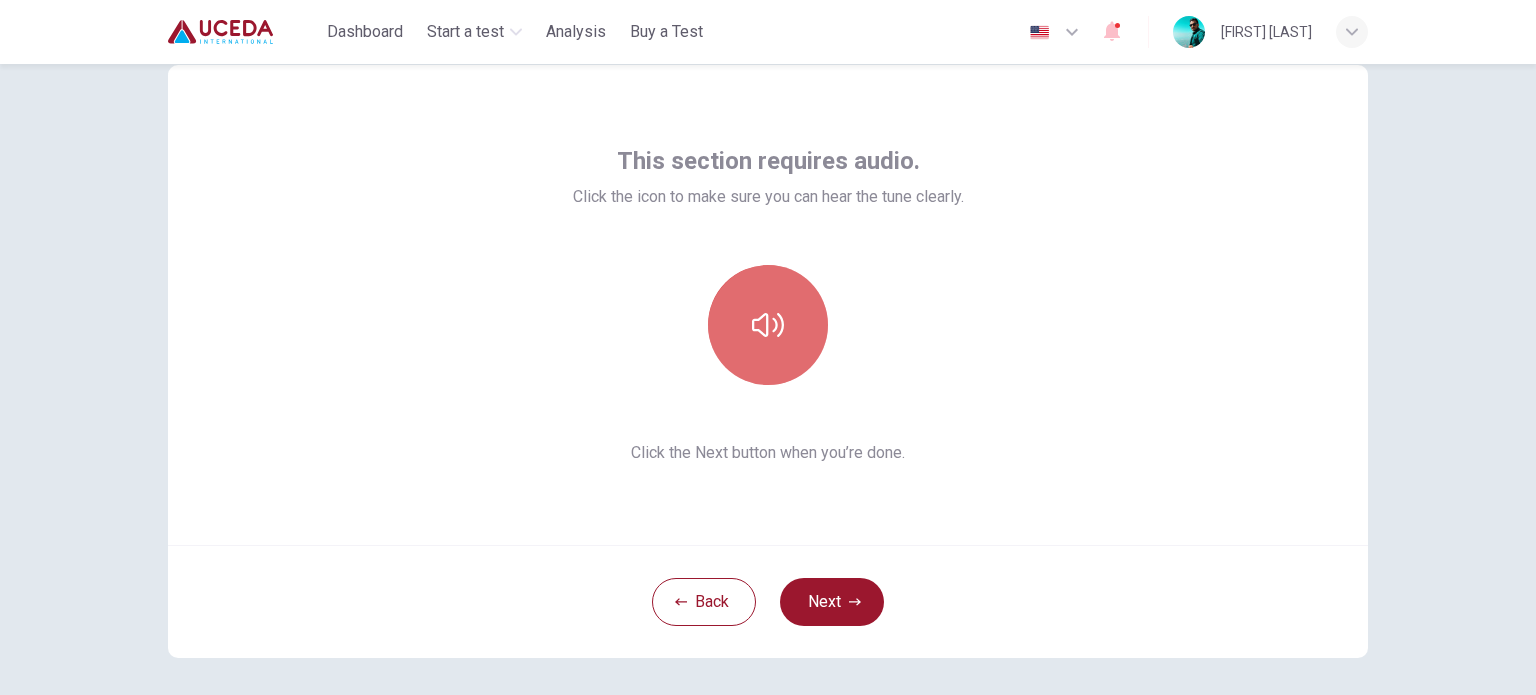 click at bounding box center (768, 325) 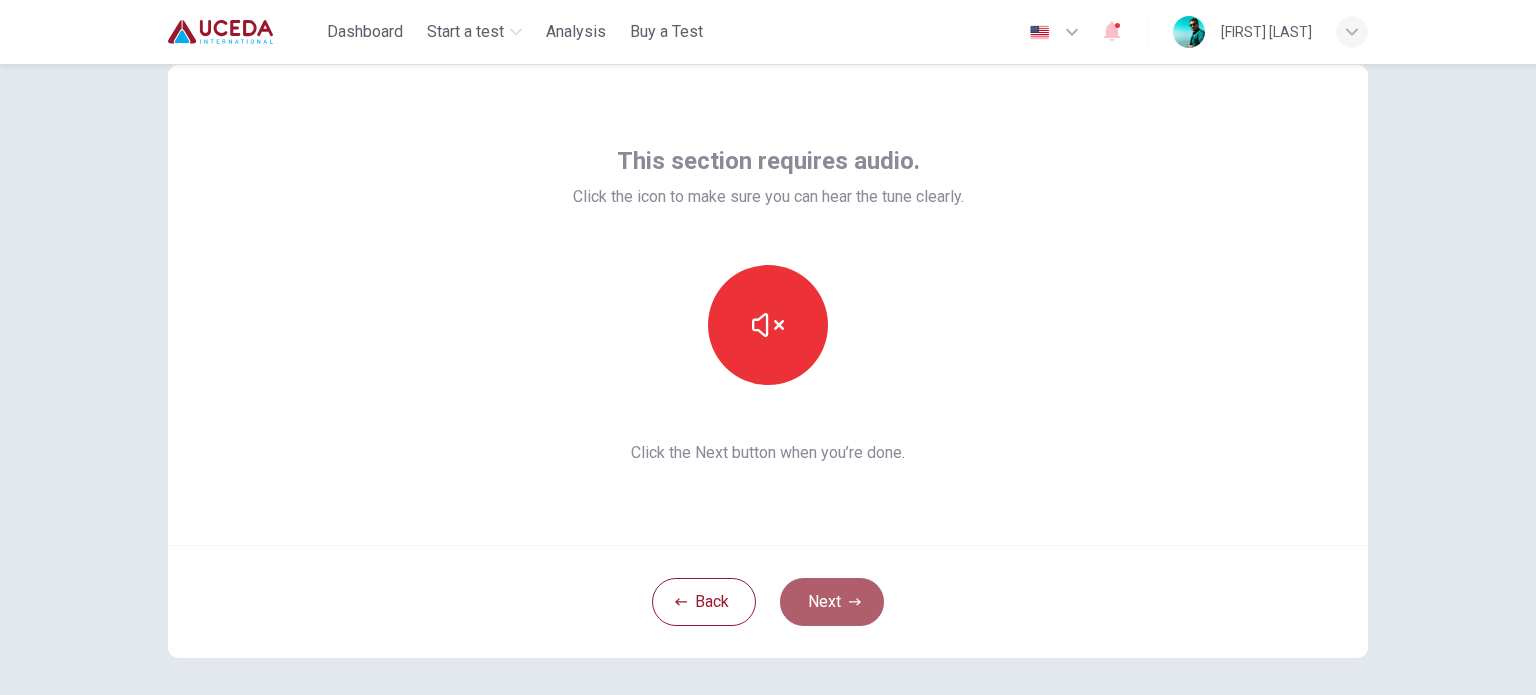 click on "Next" at bounding box center [832, 602] 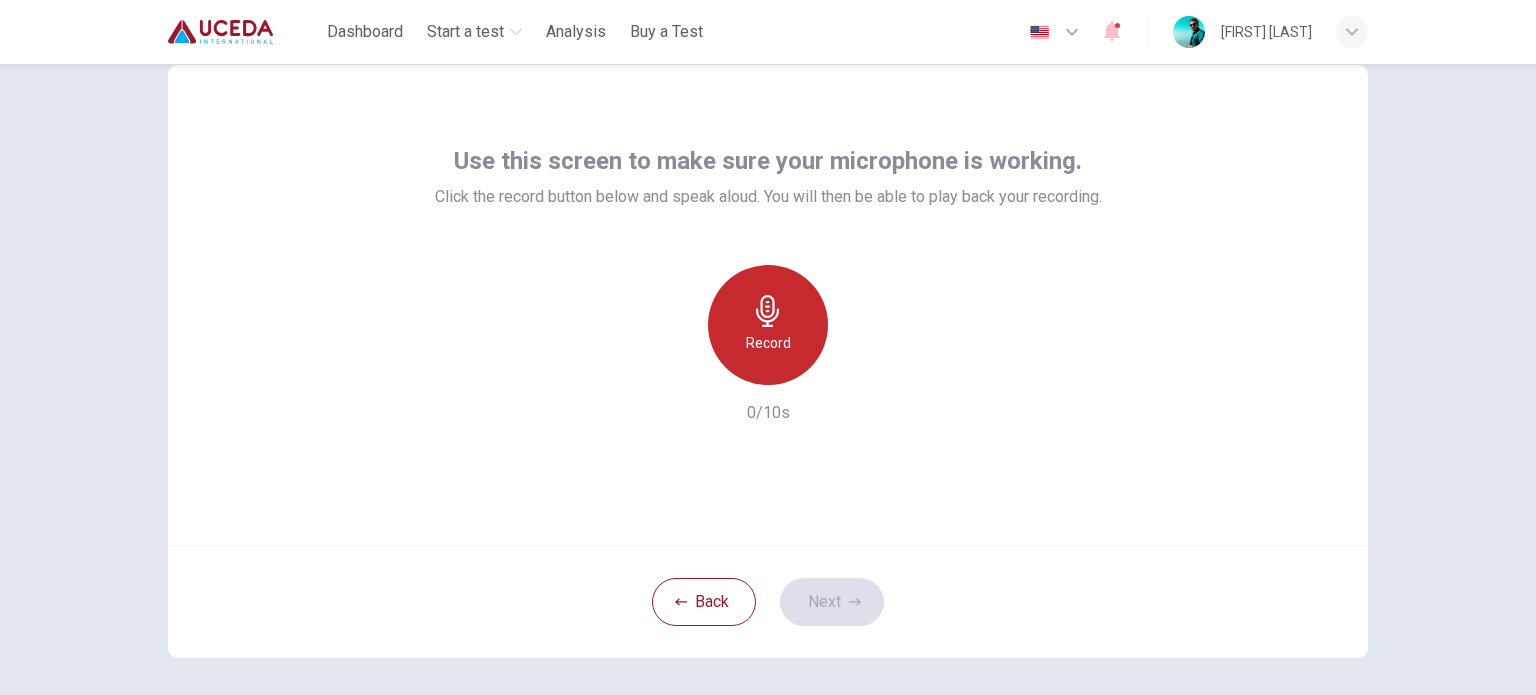 click 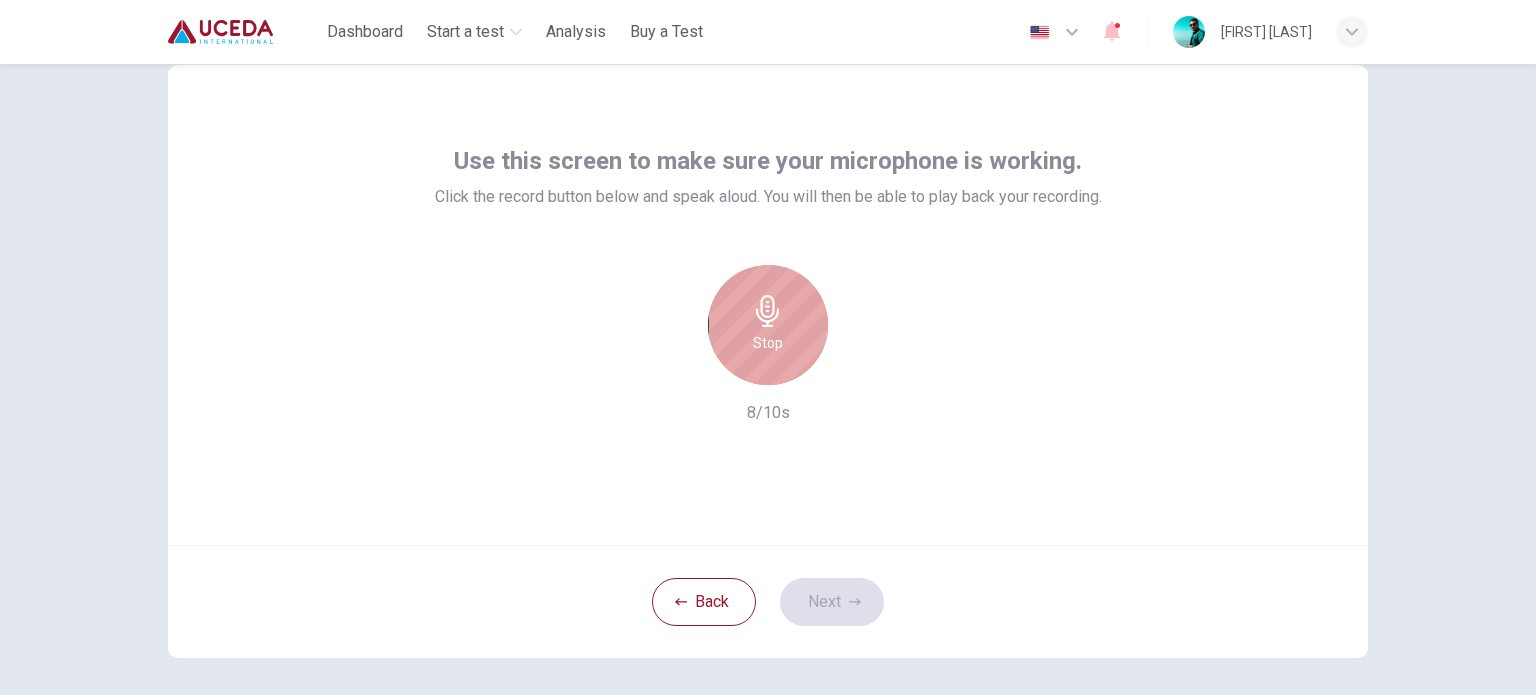 click on "Stop" at bounding box center (768, 325) 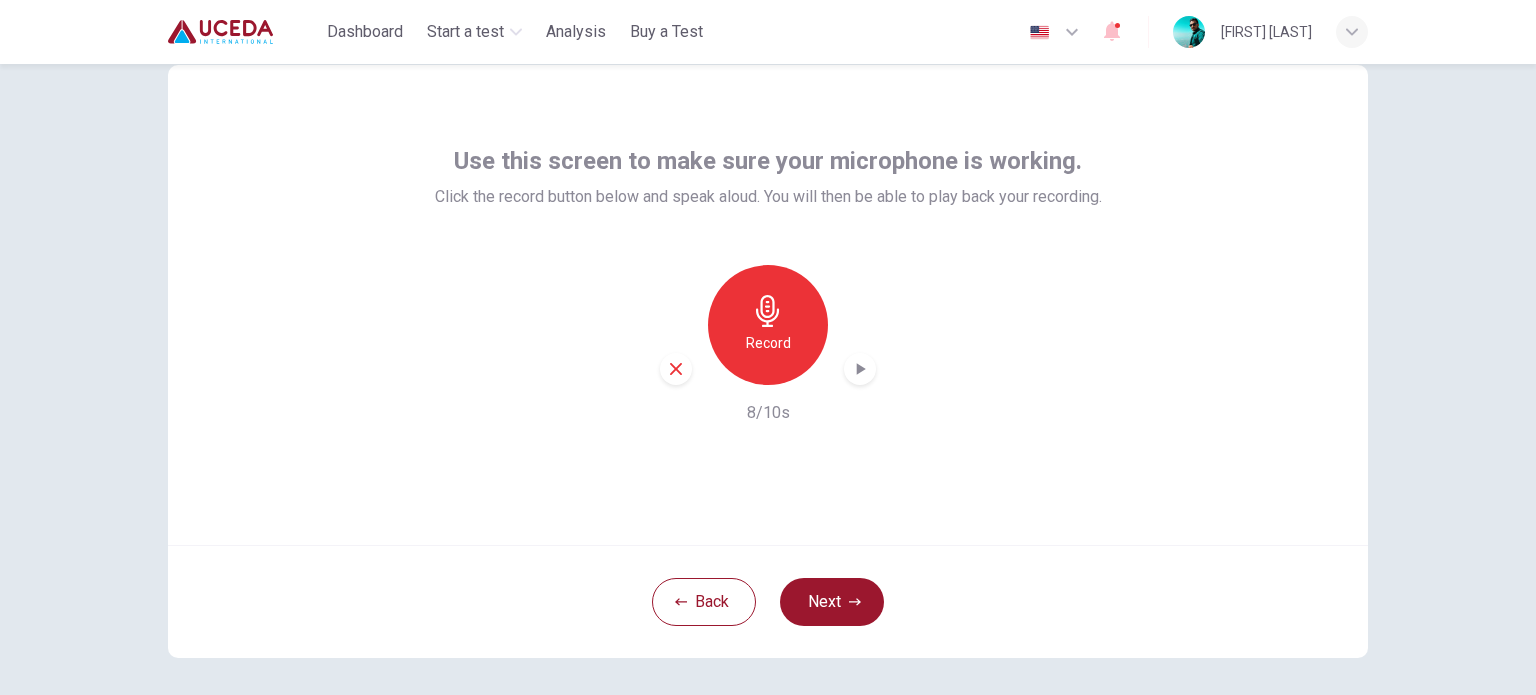 click on "Record 8/10s" at bounding box center [768, 345] 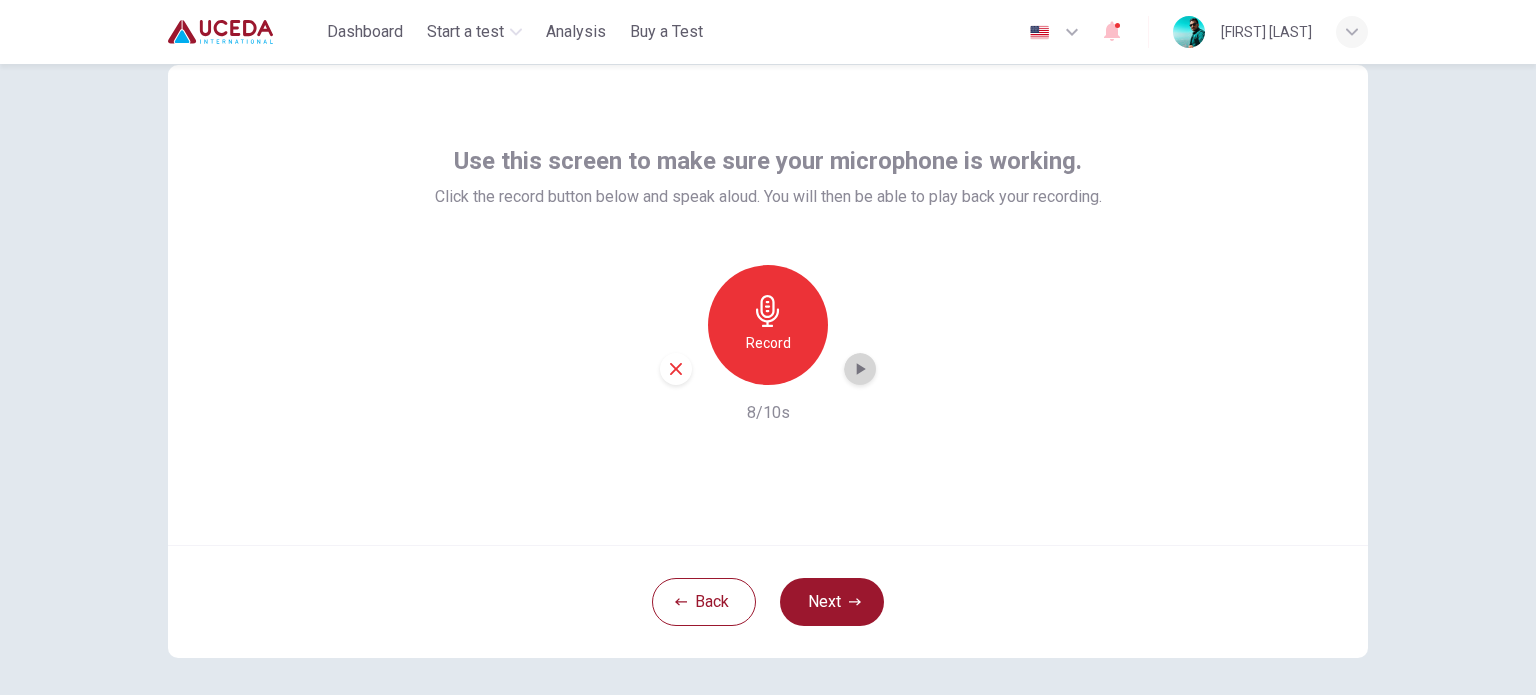 click 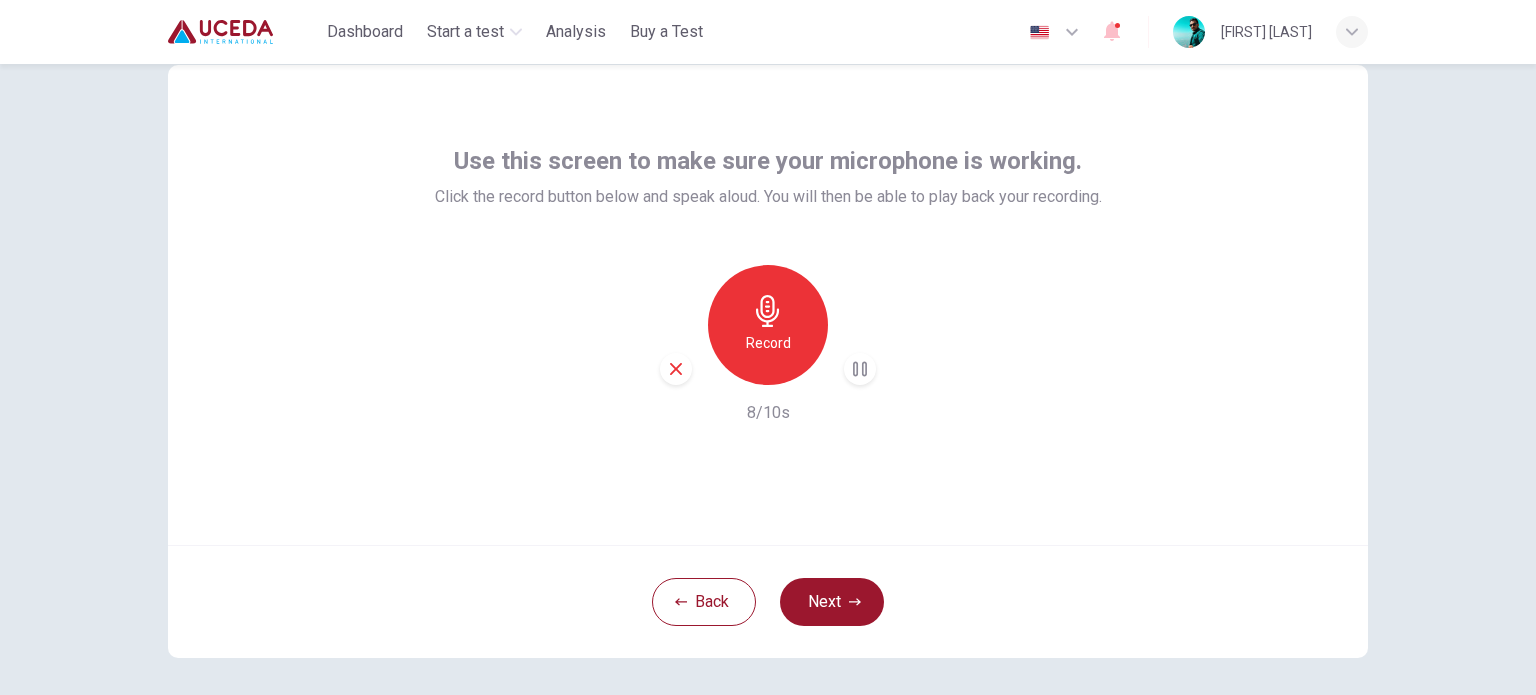type 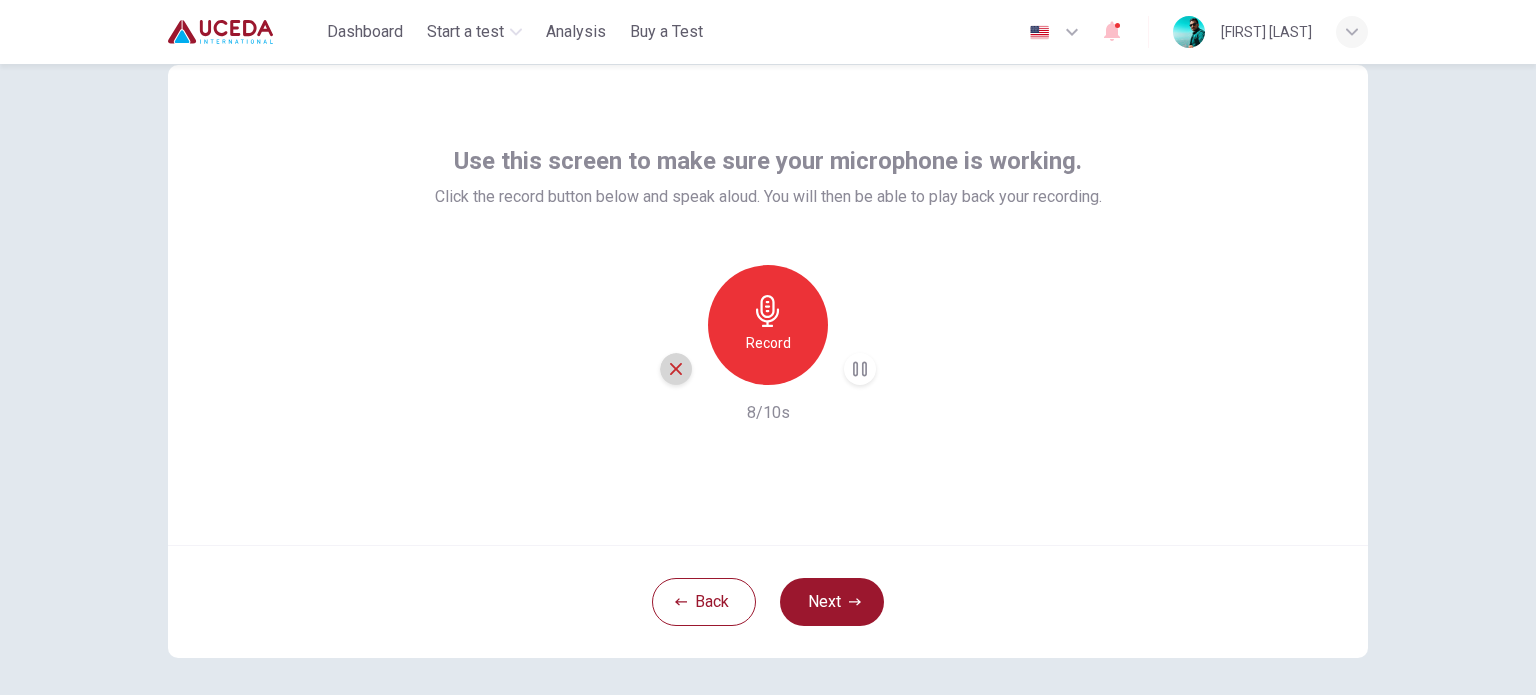 click 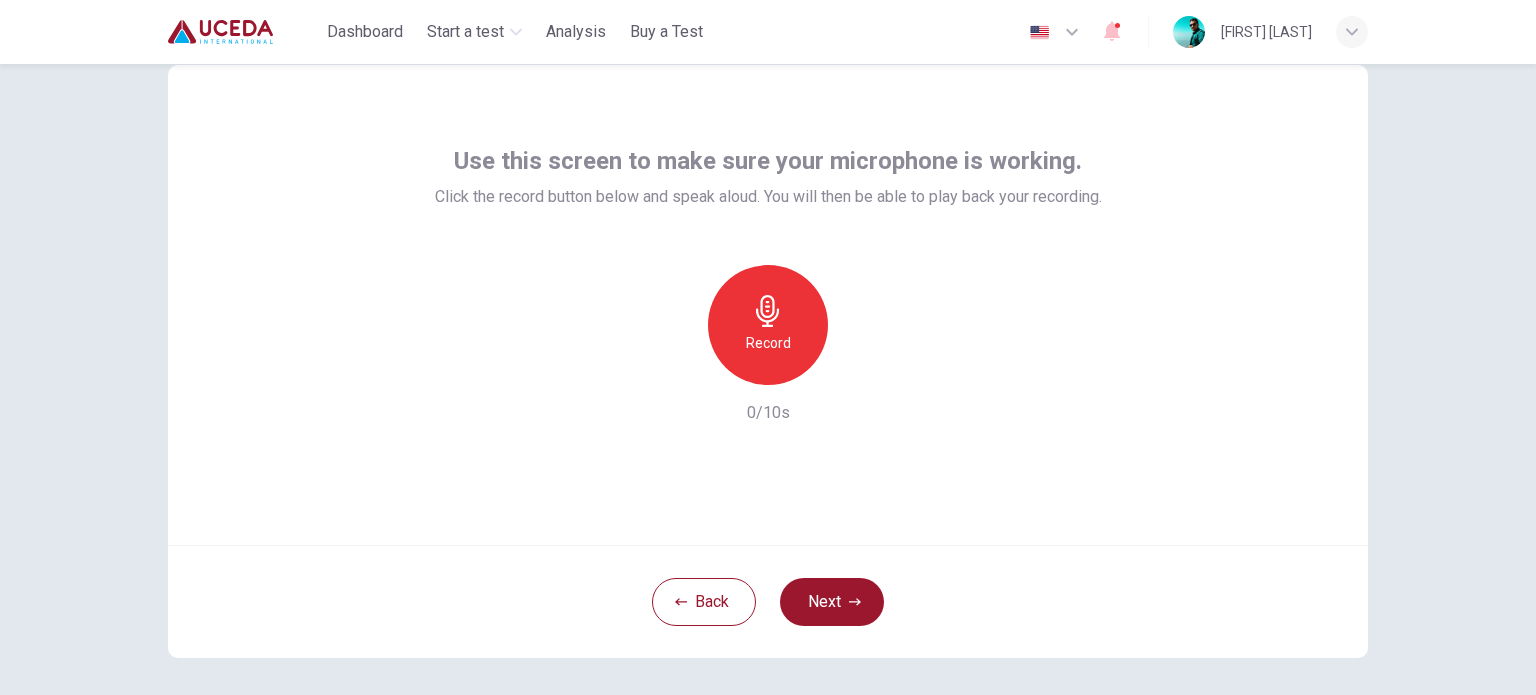click on "Record" at bounding box center [768, 325] 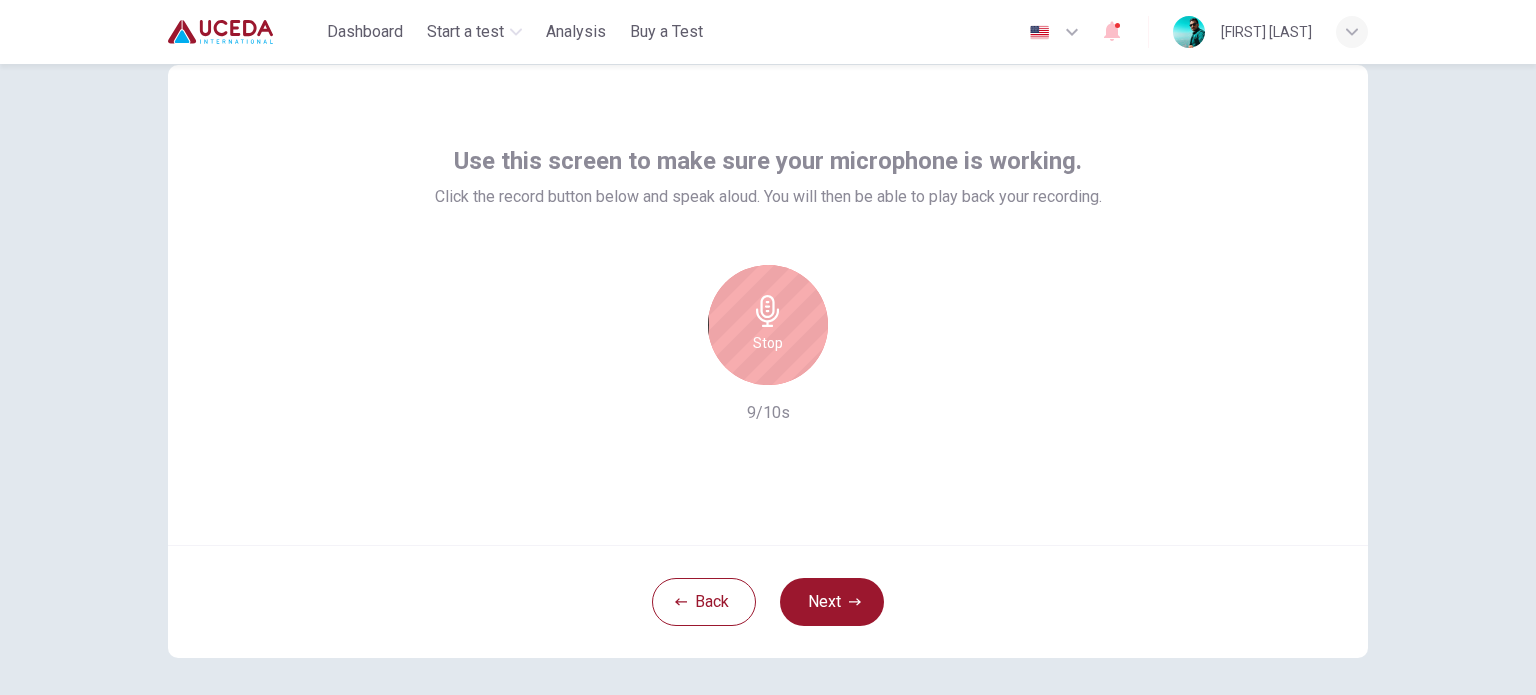 click on "Stop" at bounding box center (768, 325) 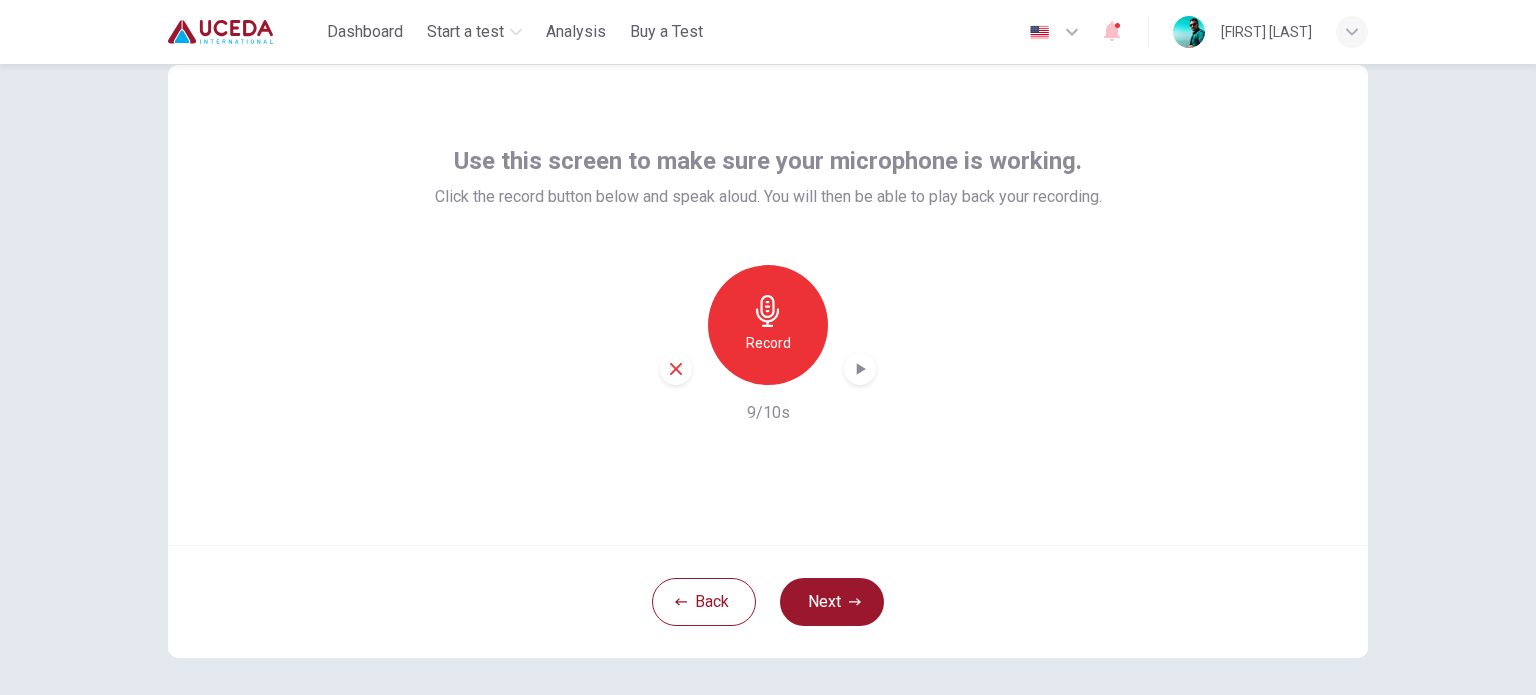 drag, startPoint x: 853, startPoint y: 385, endPoint x: 855, endPoint y: 375, distance: 10.198039 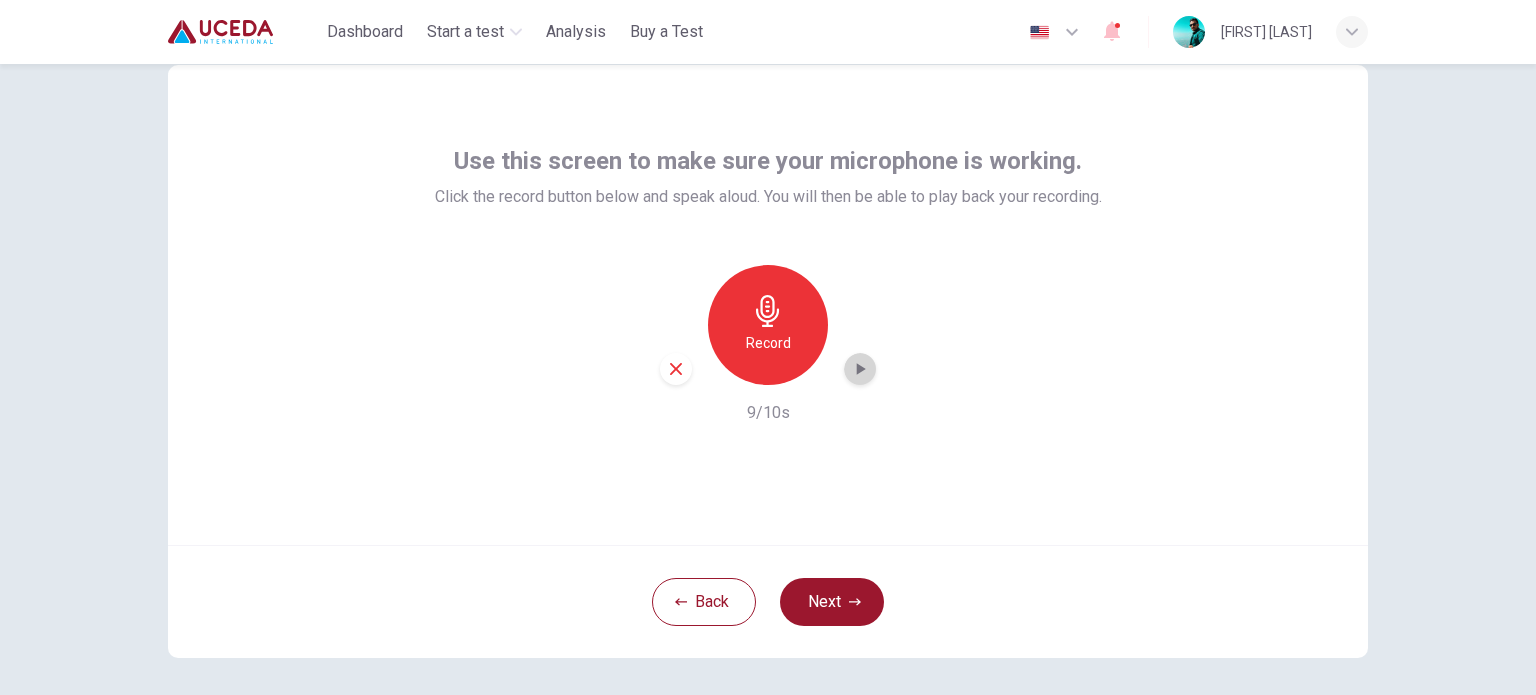 click 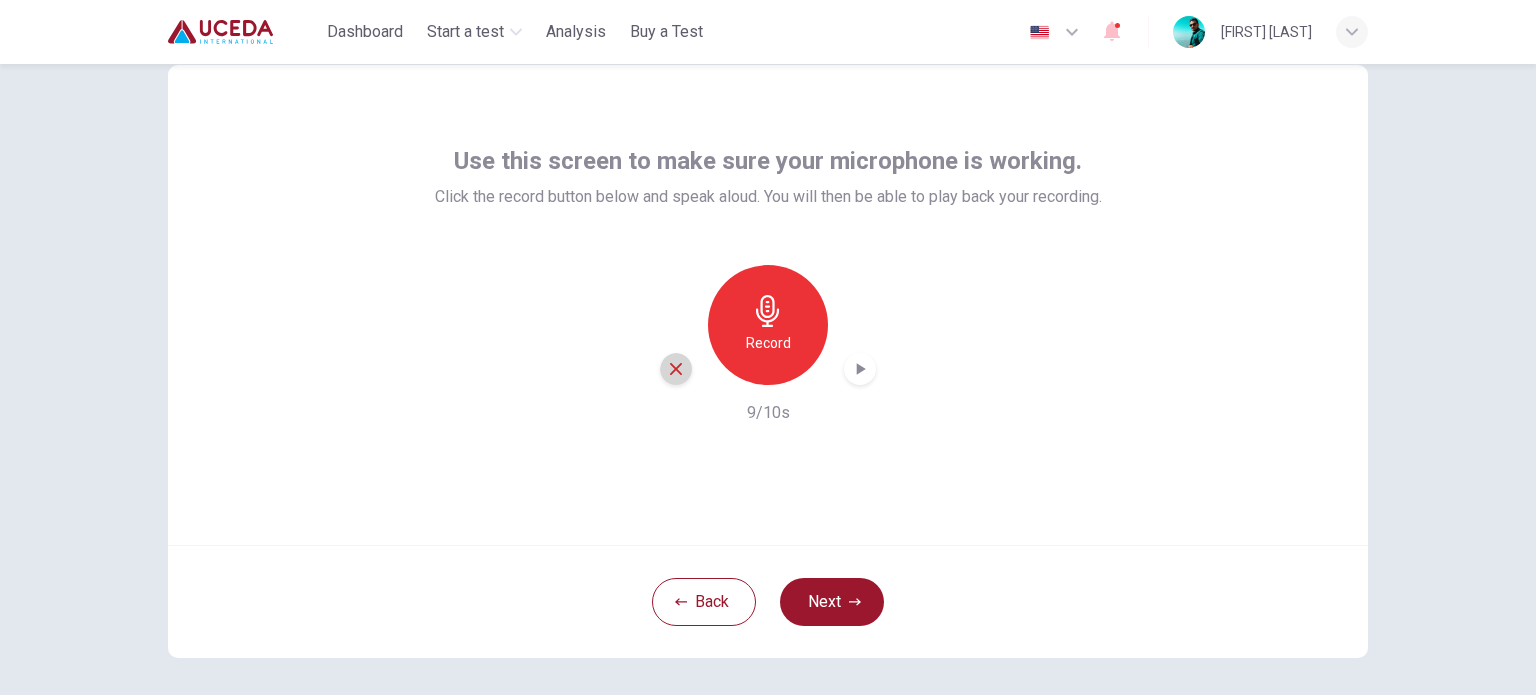 click 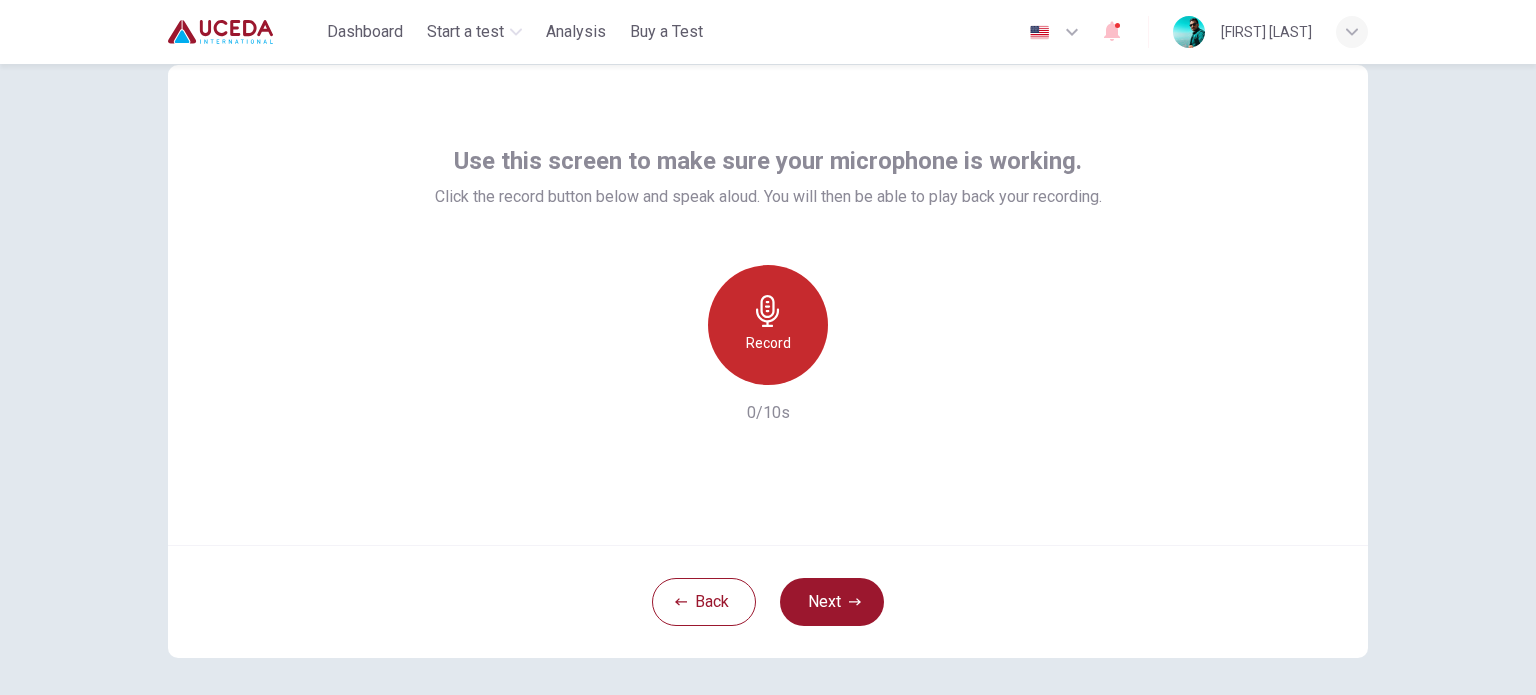 click on "Record" at bounding box center [768, 343] 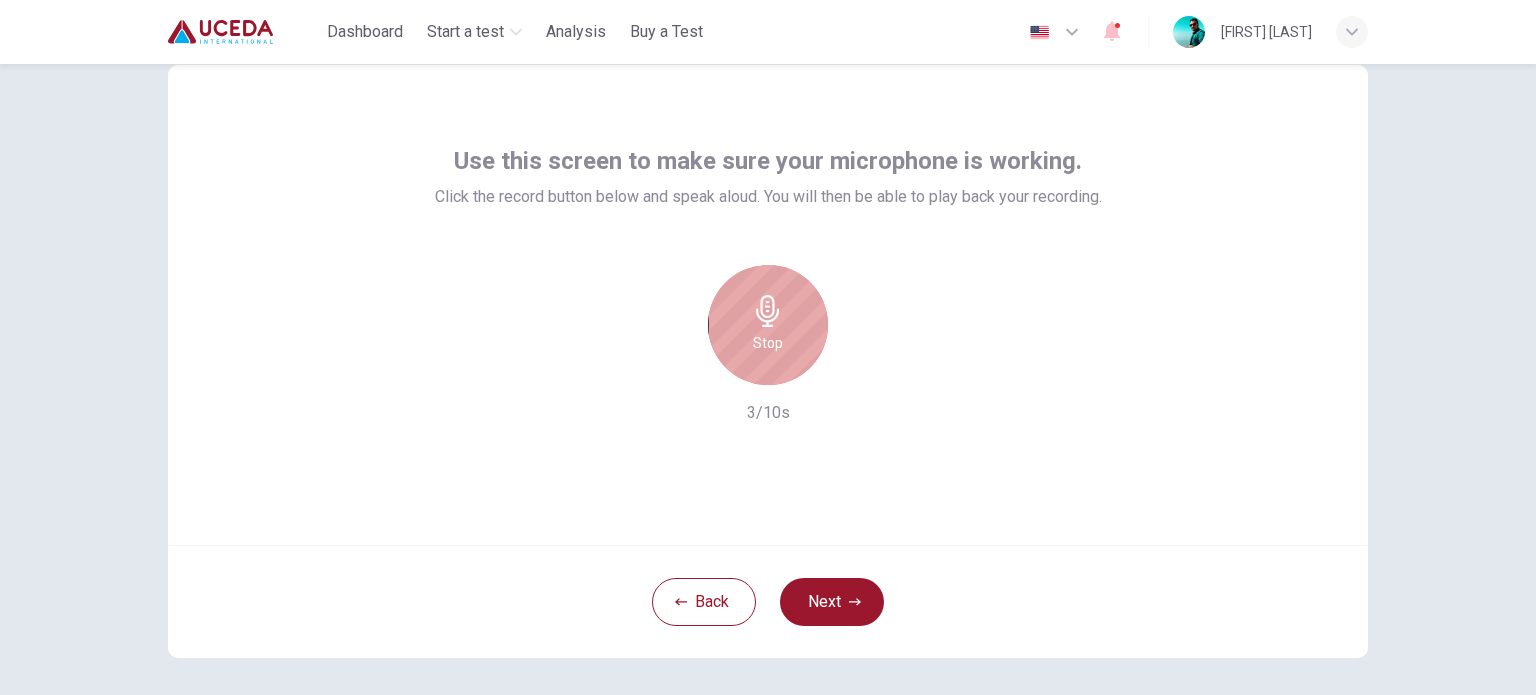 click on "Stop" at bounding box center (768, 325) 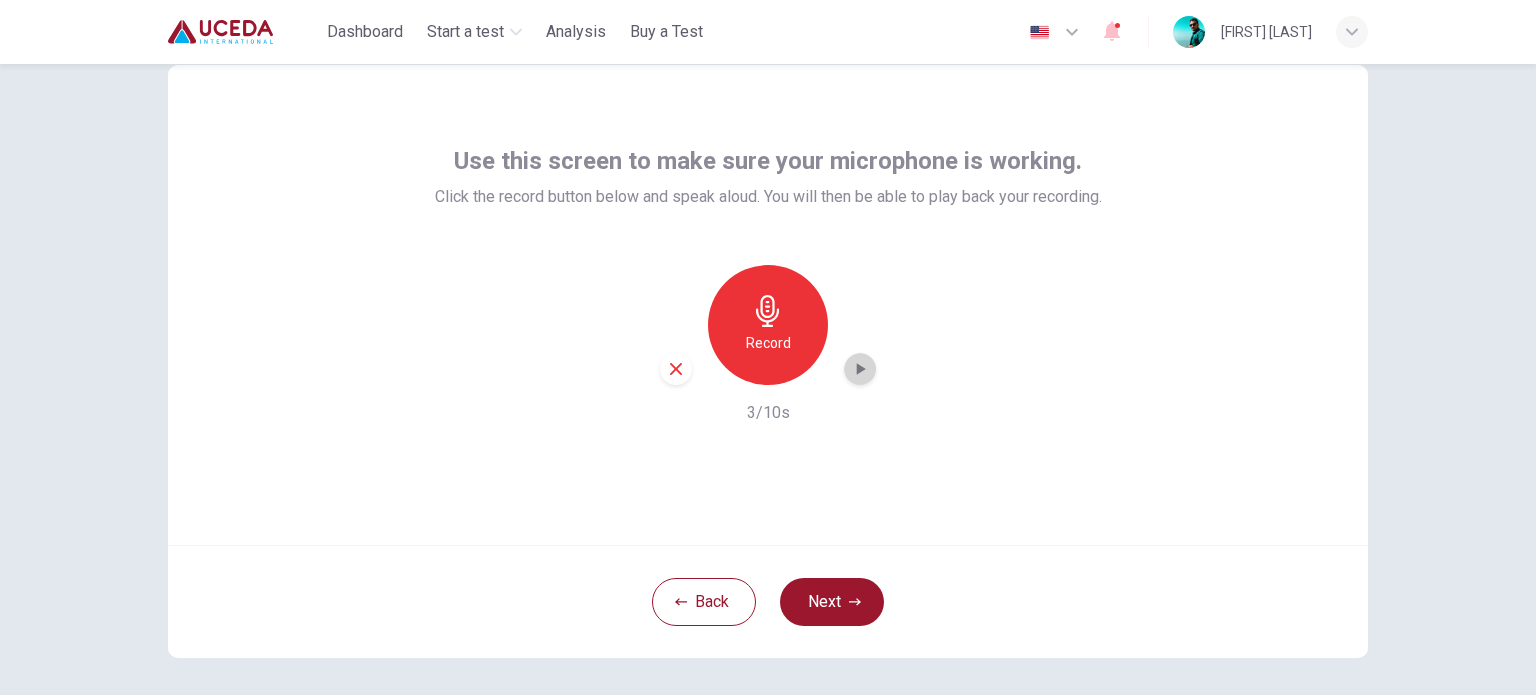 click 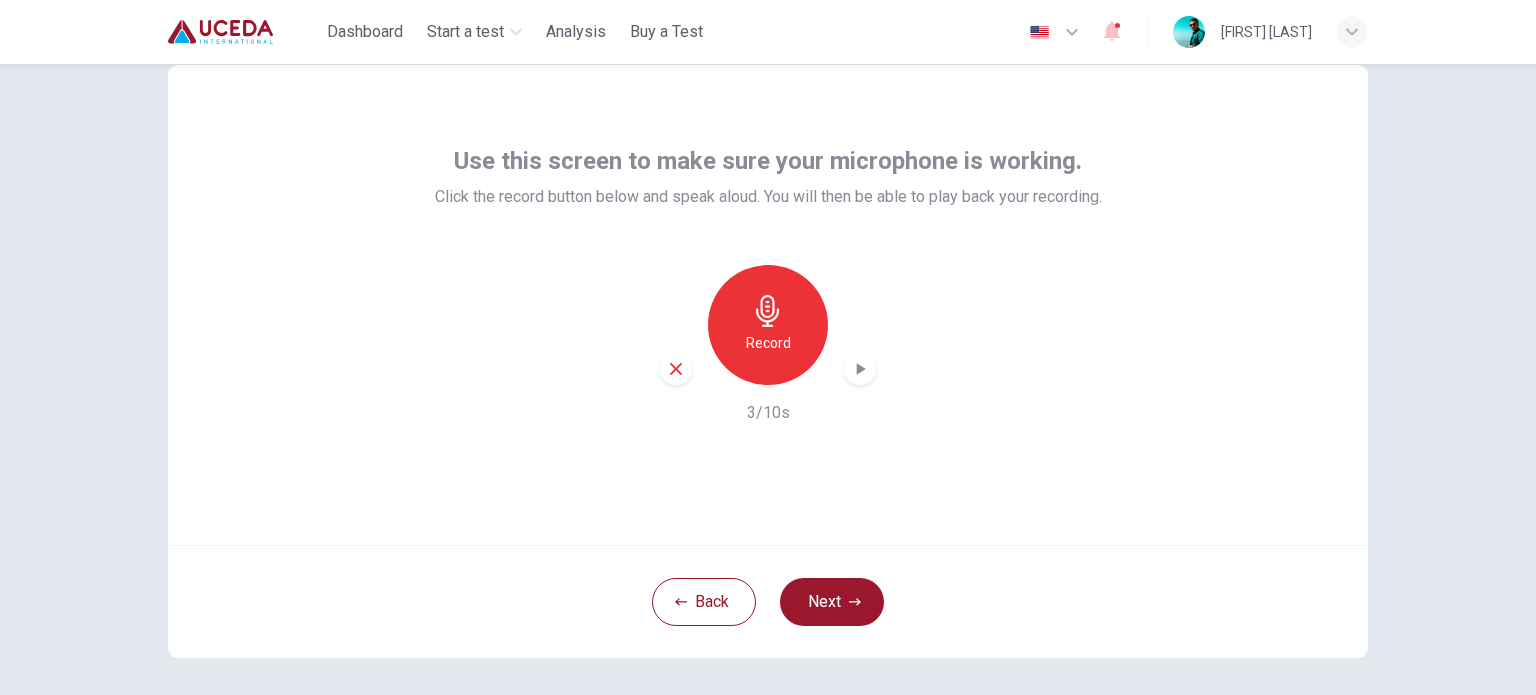 type 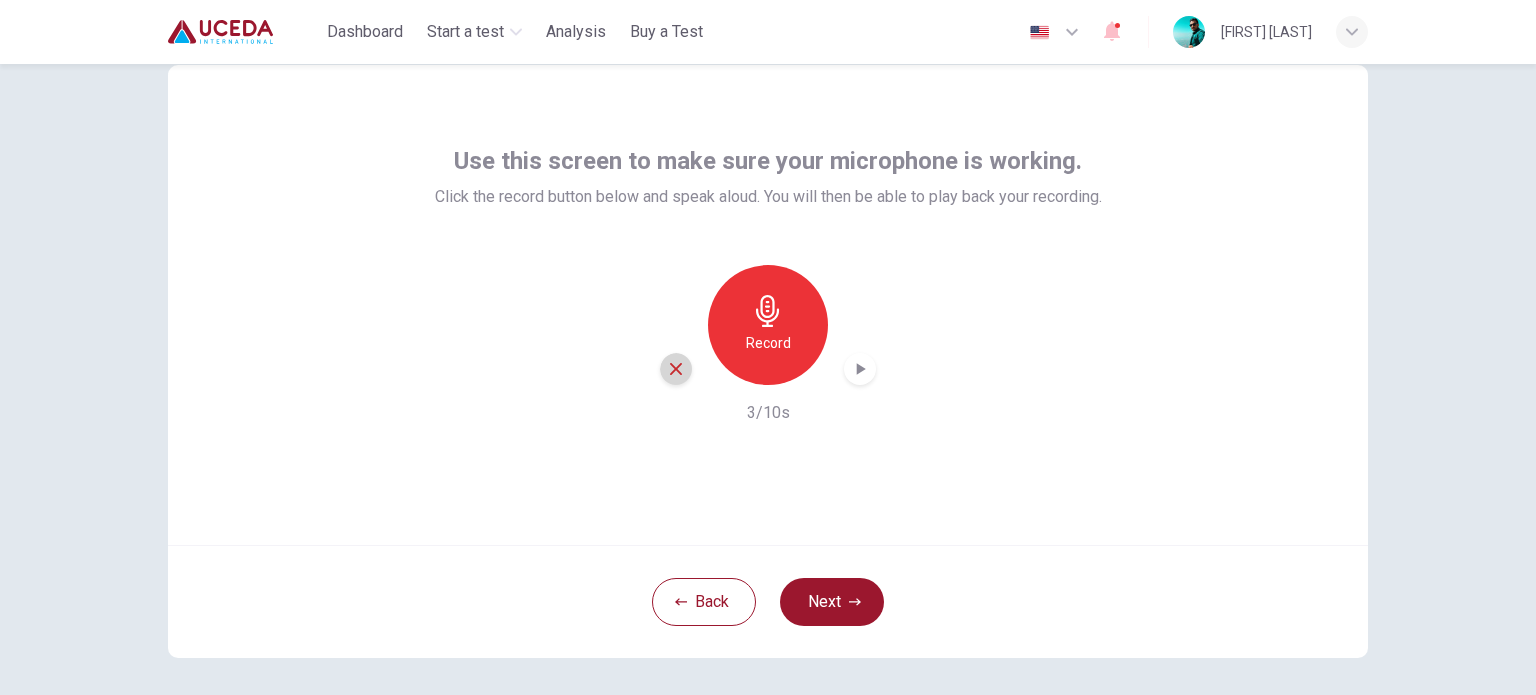 click 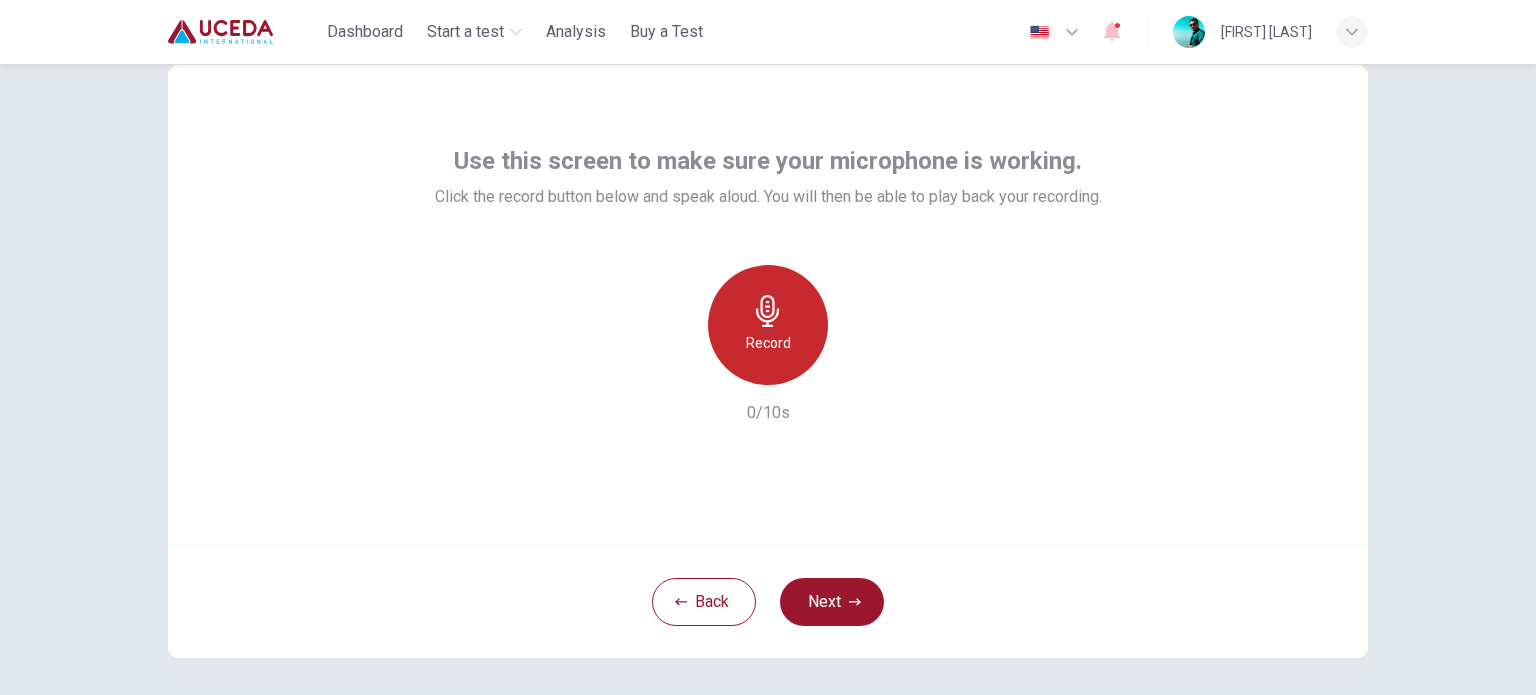 click on "Record" at bounding box center (768, 325) 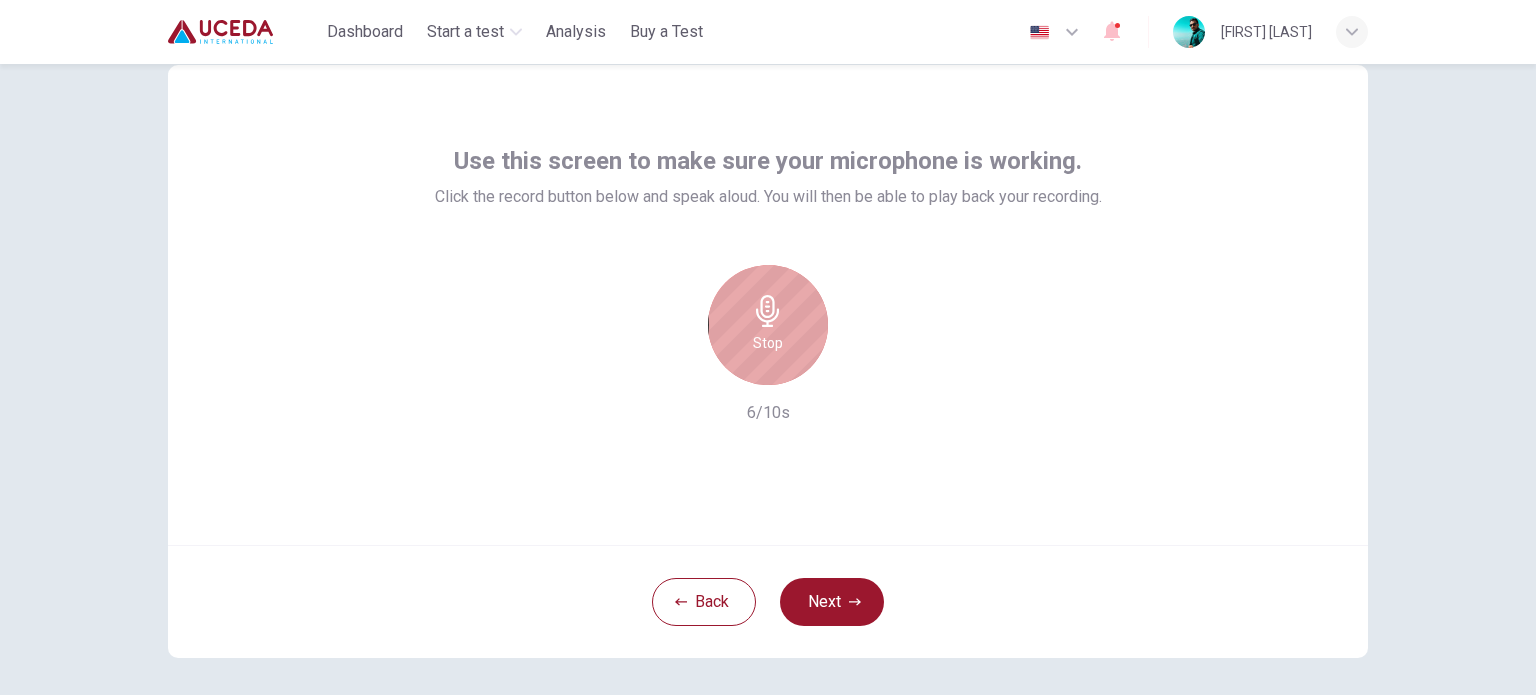 click on "Stop" at bounding box center [768, 325] 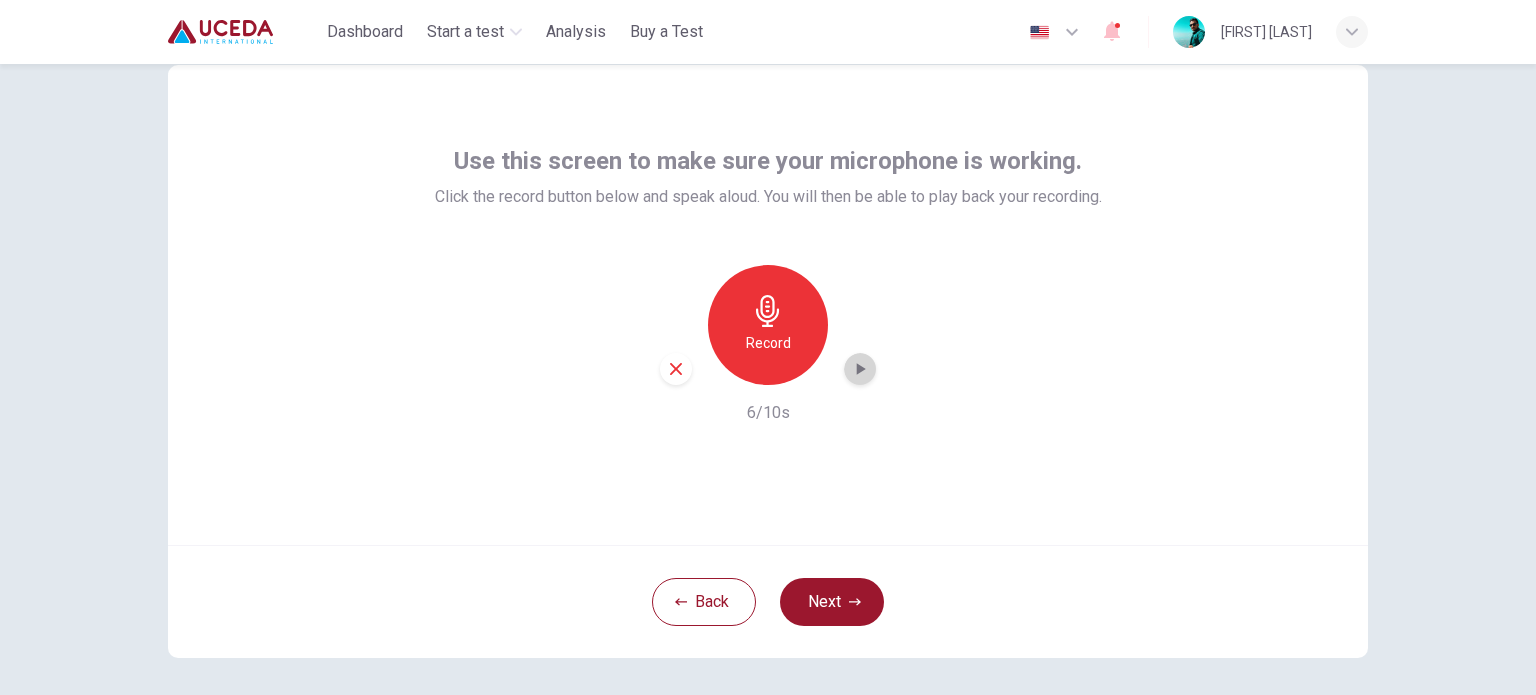 click 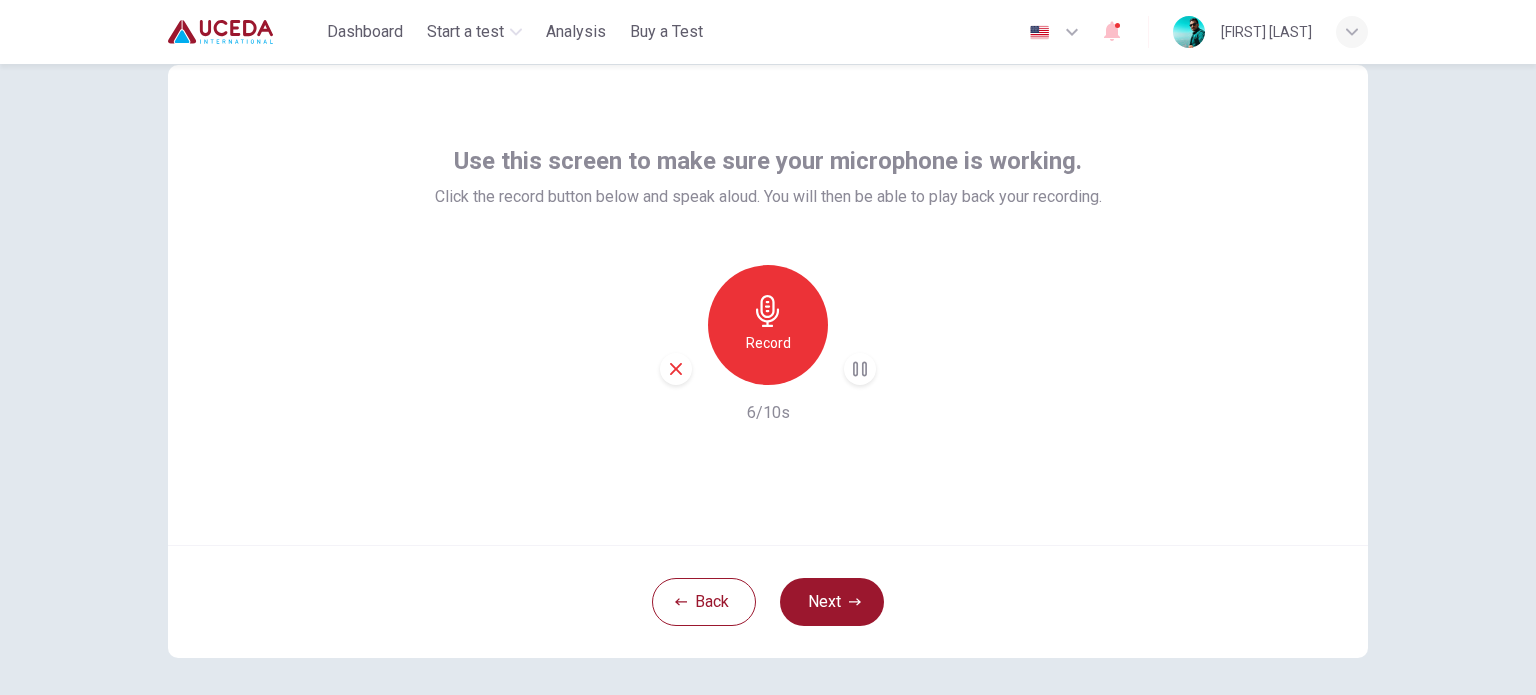 click on "Record 6/10s" at bounding box center (768, 345) 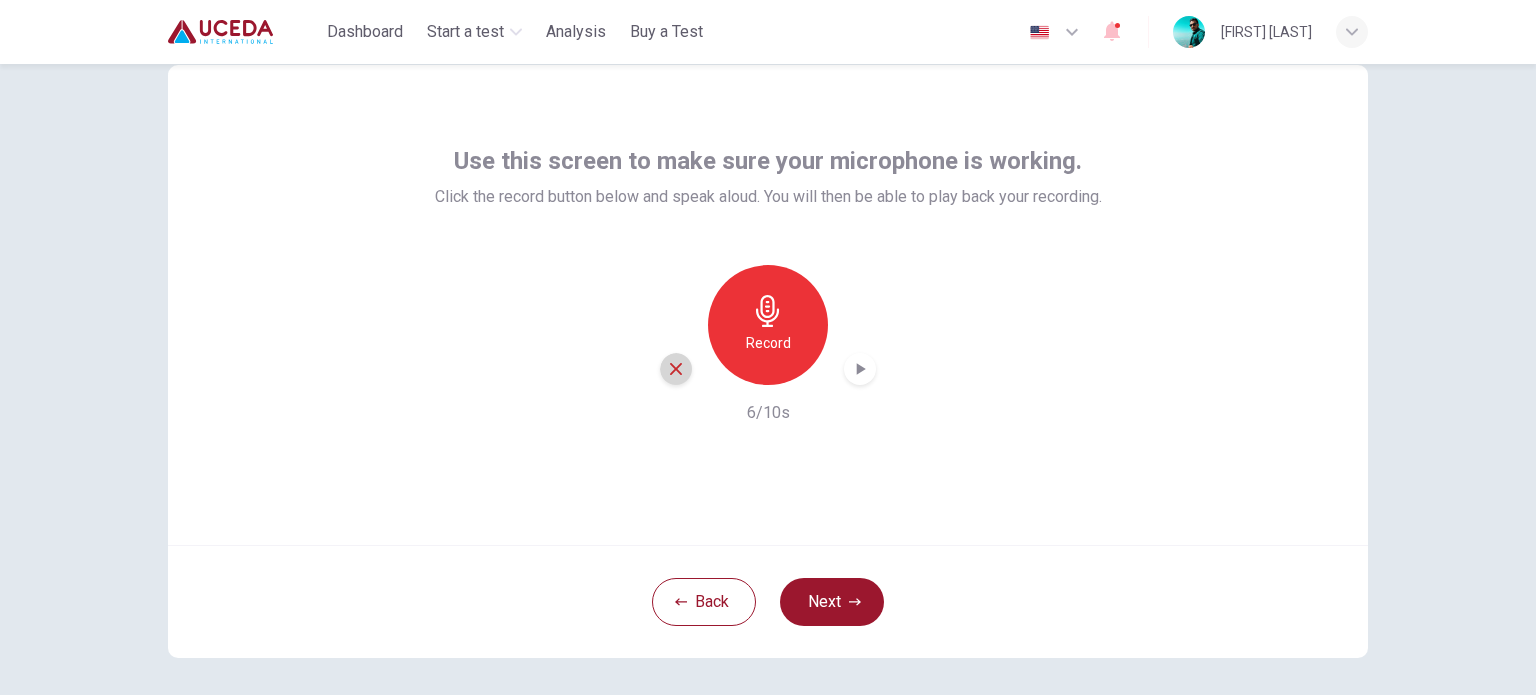 click 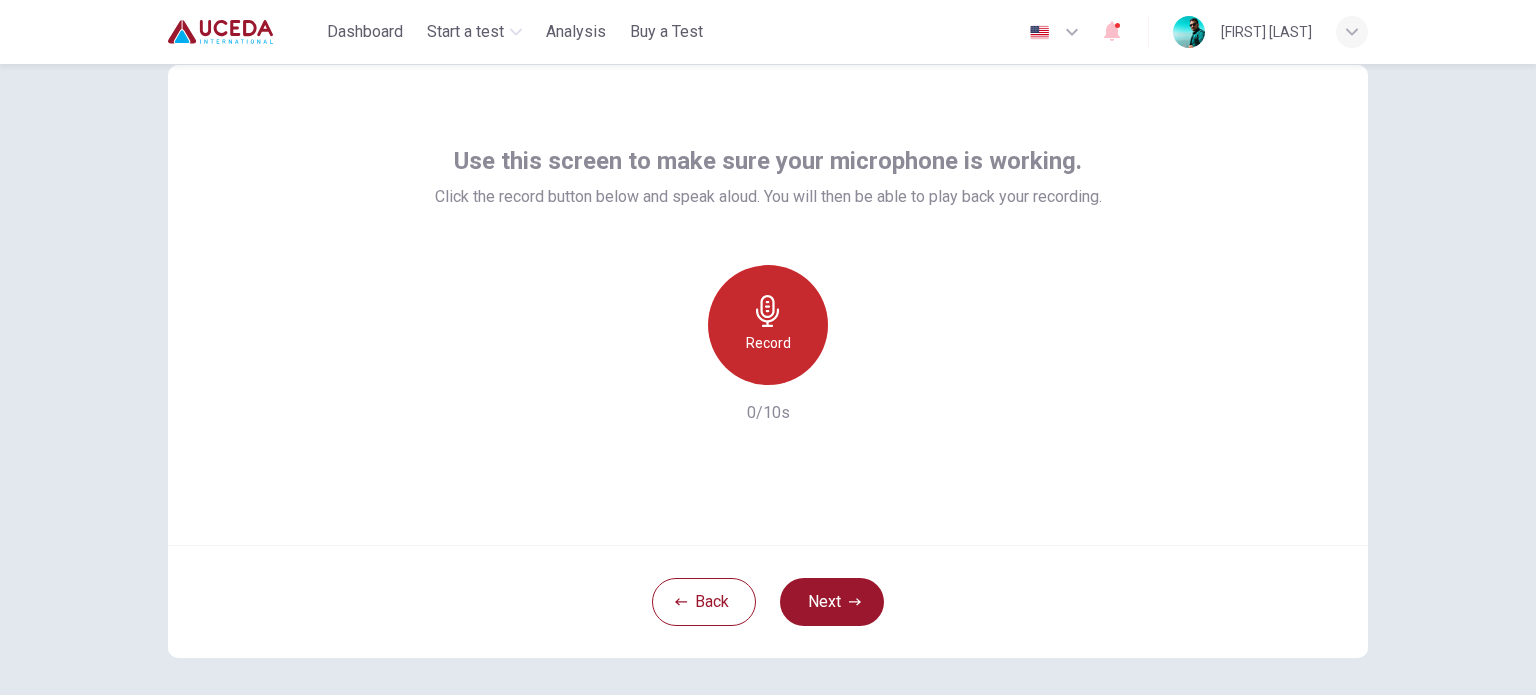 click on "Record" at bounding box center [768, 325] 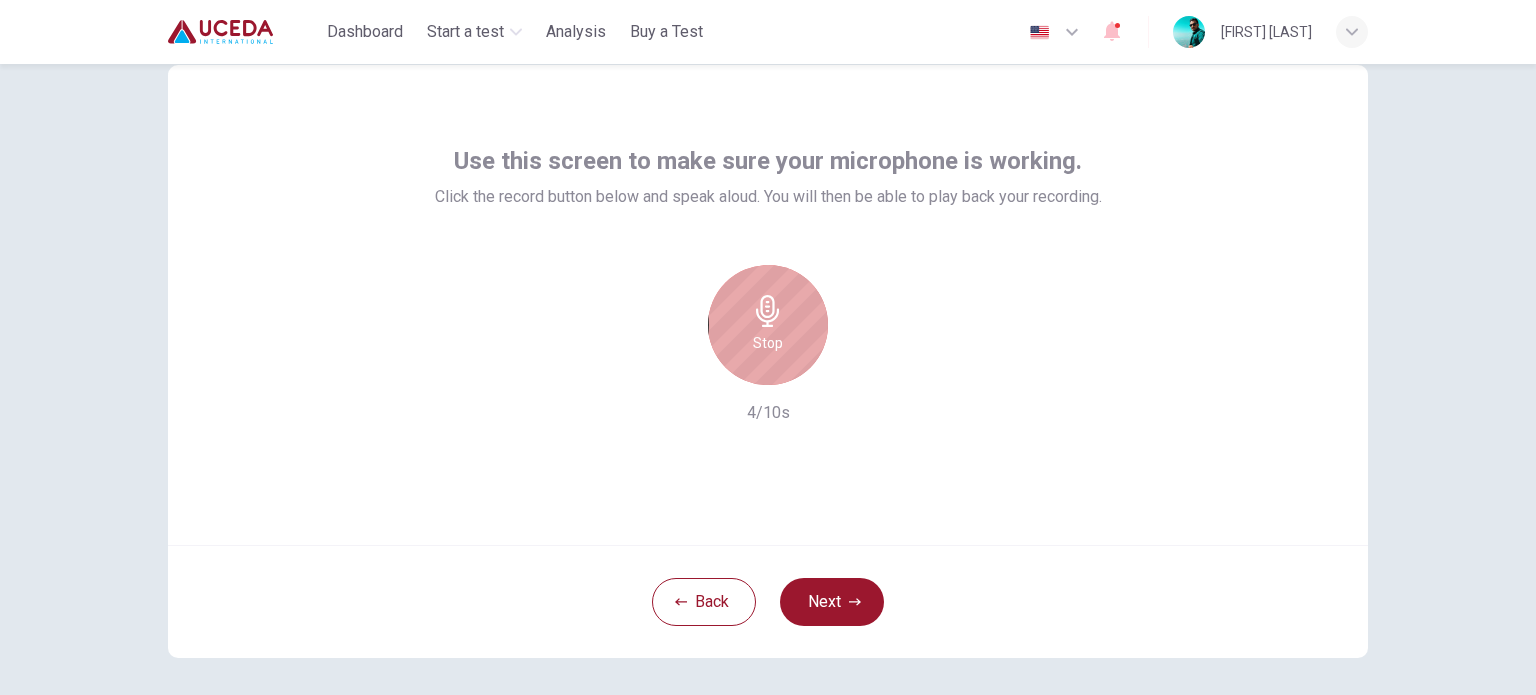 click on "Stop" at bounding box center [768, 343] 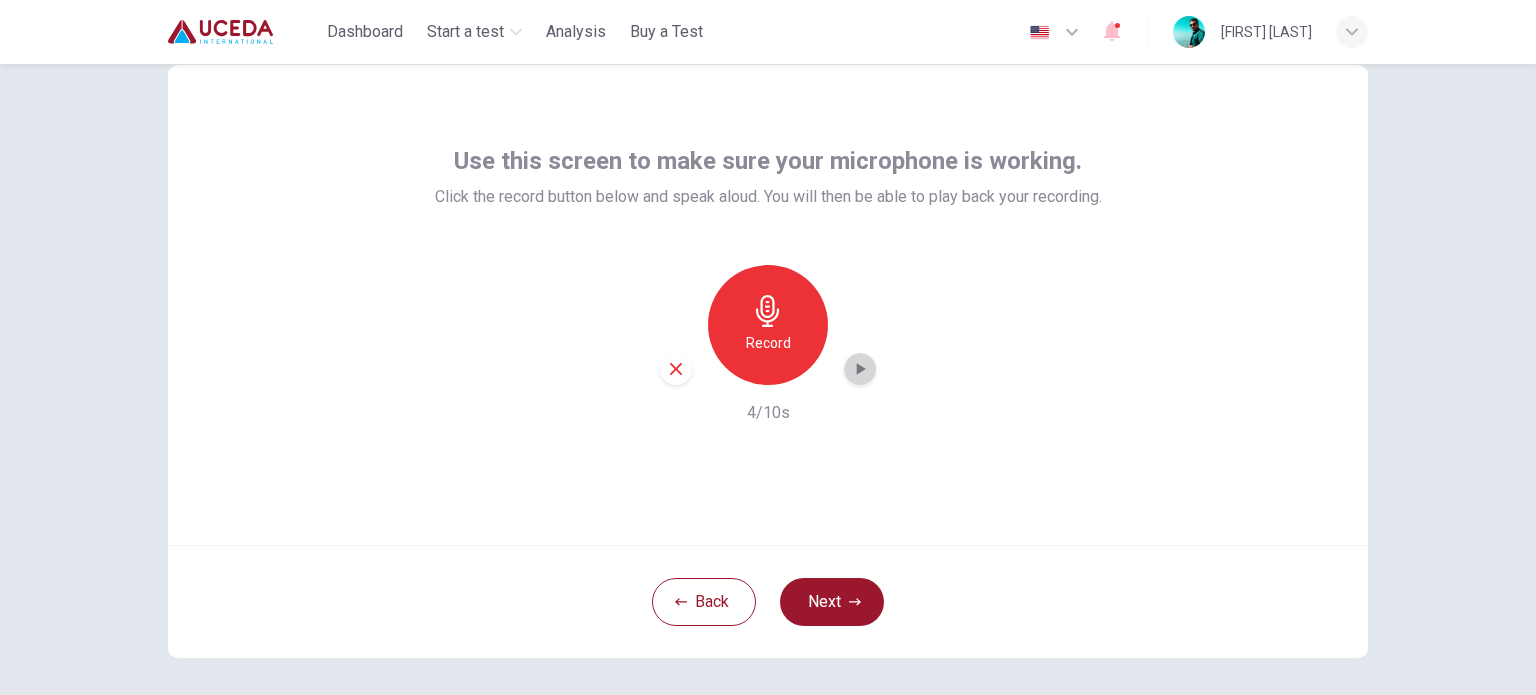 click 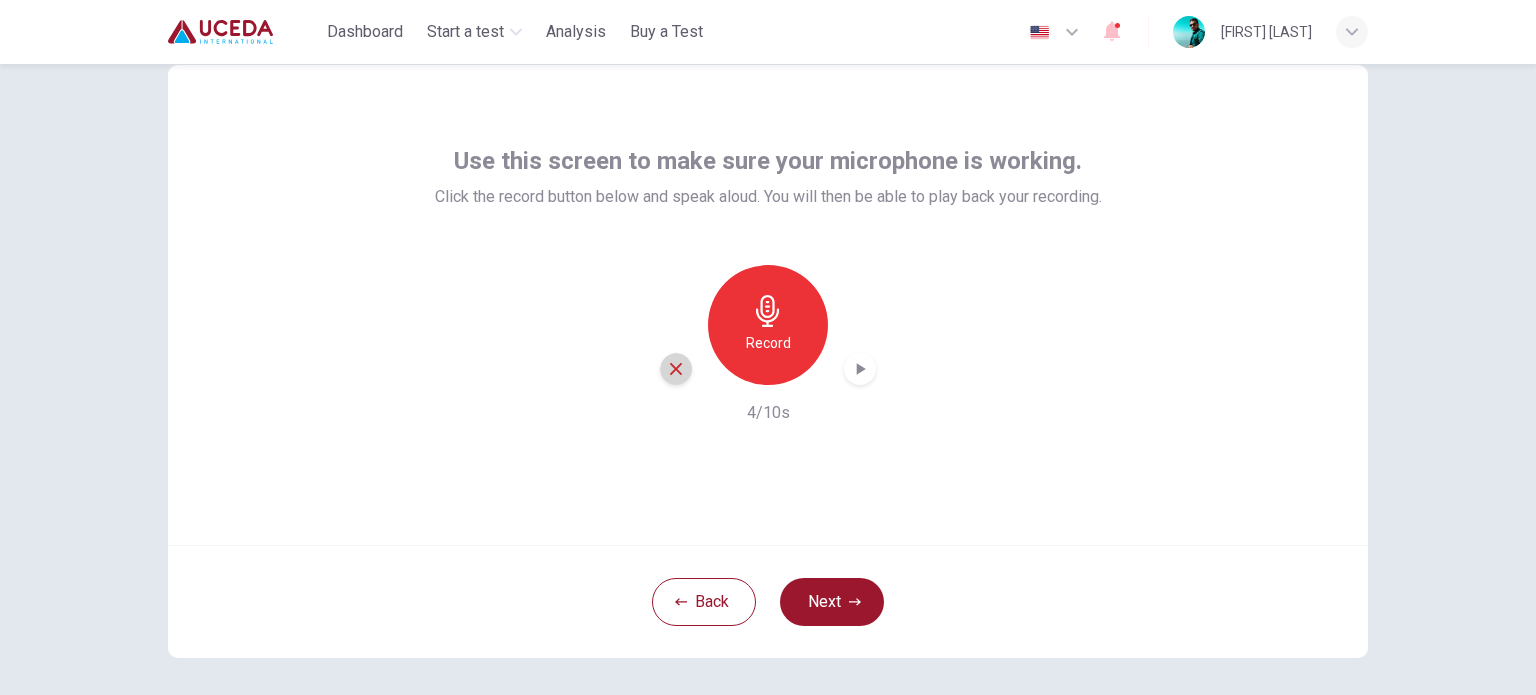 click 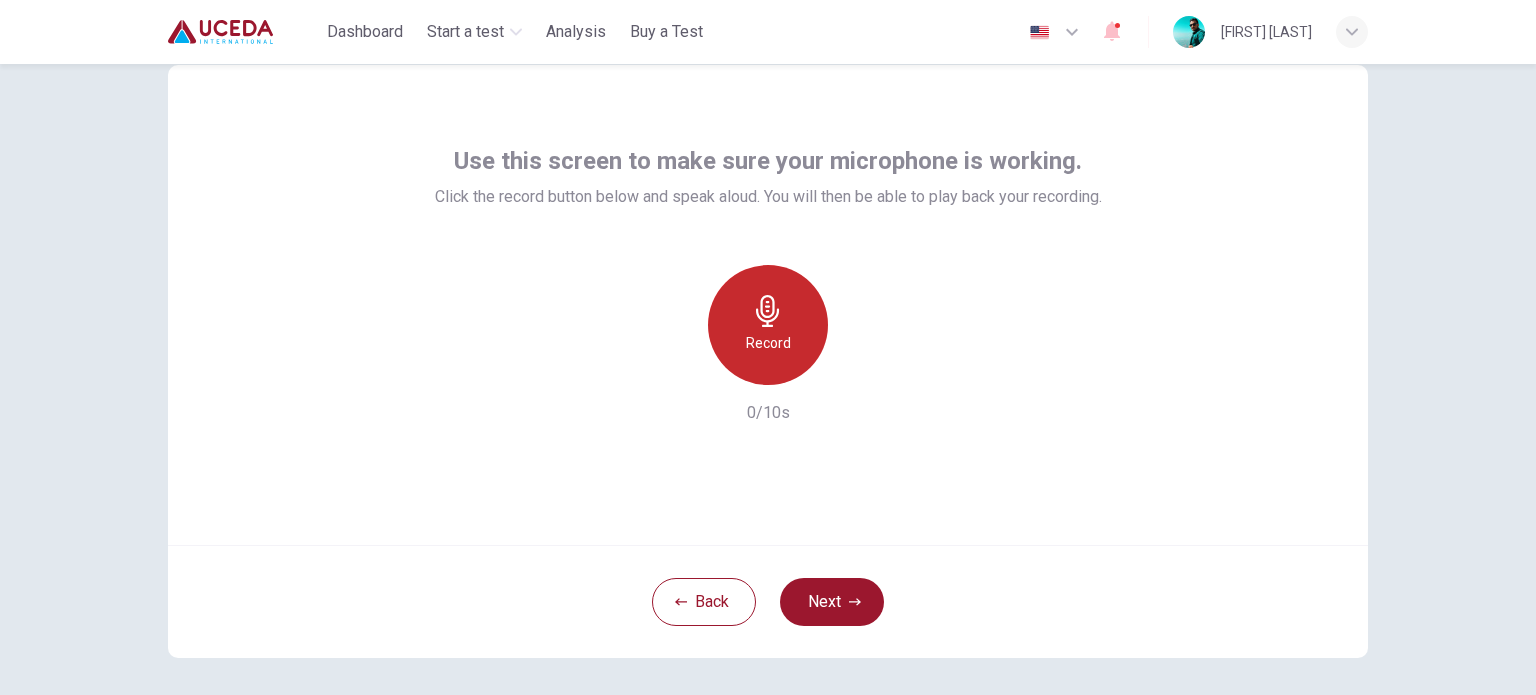click on "Record" at bounding box center (768, 325) 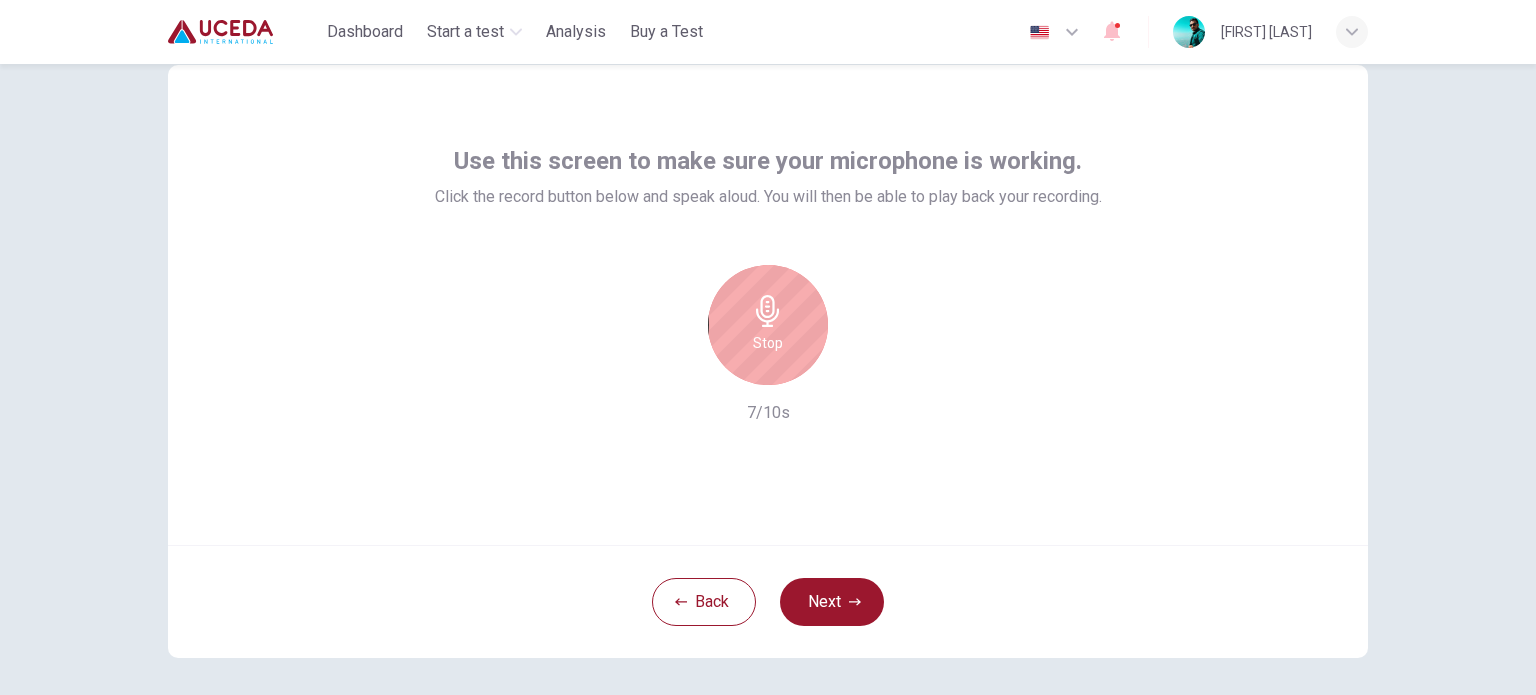 click on "Stop" at bounding box center (768, 343) 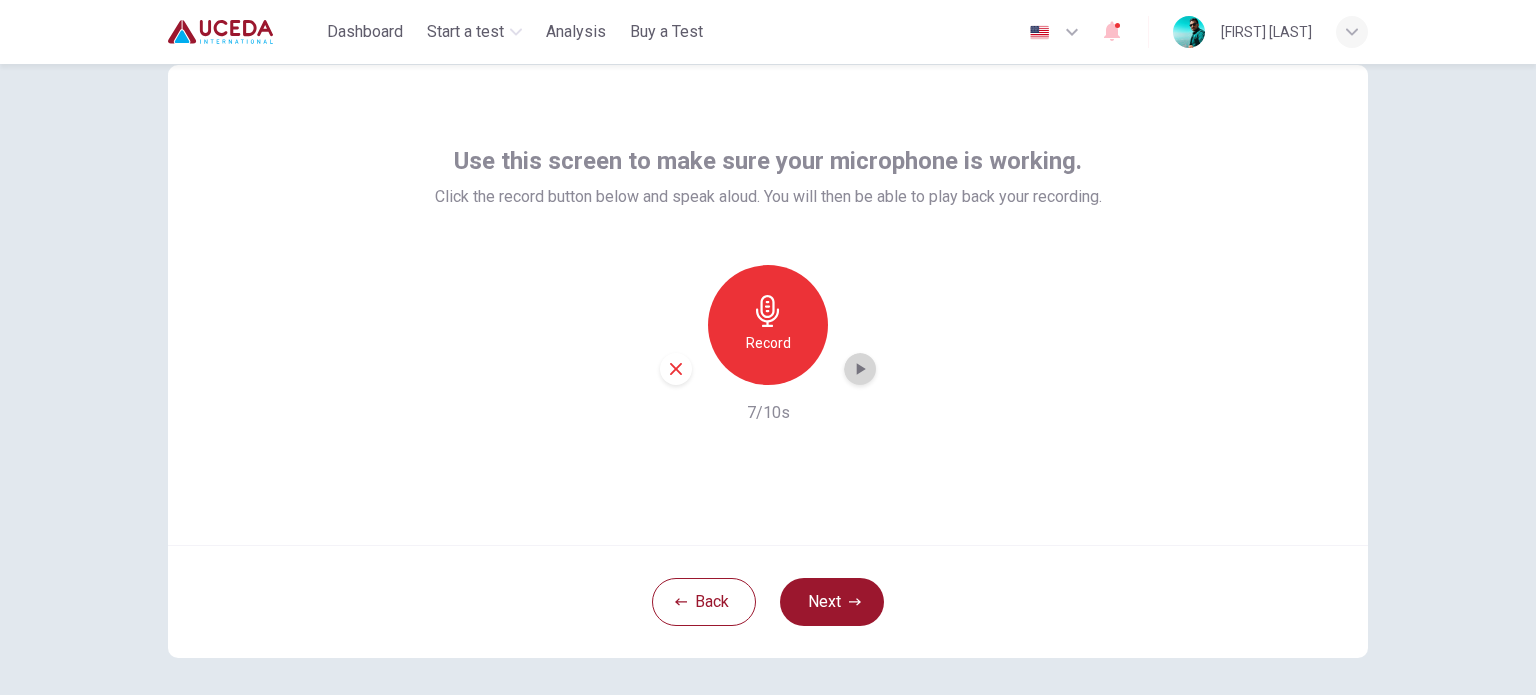 click 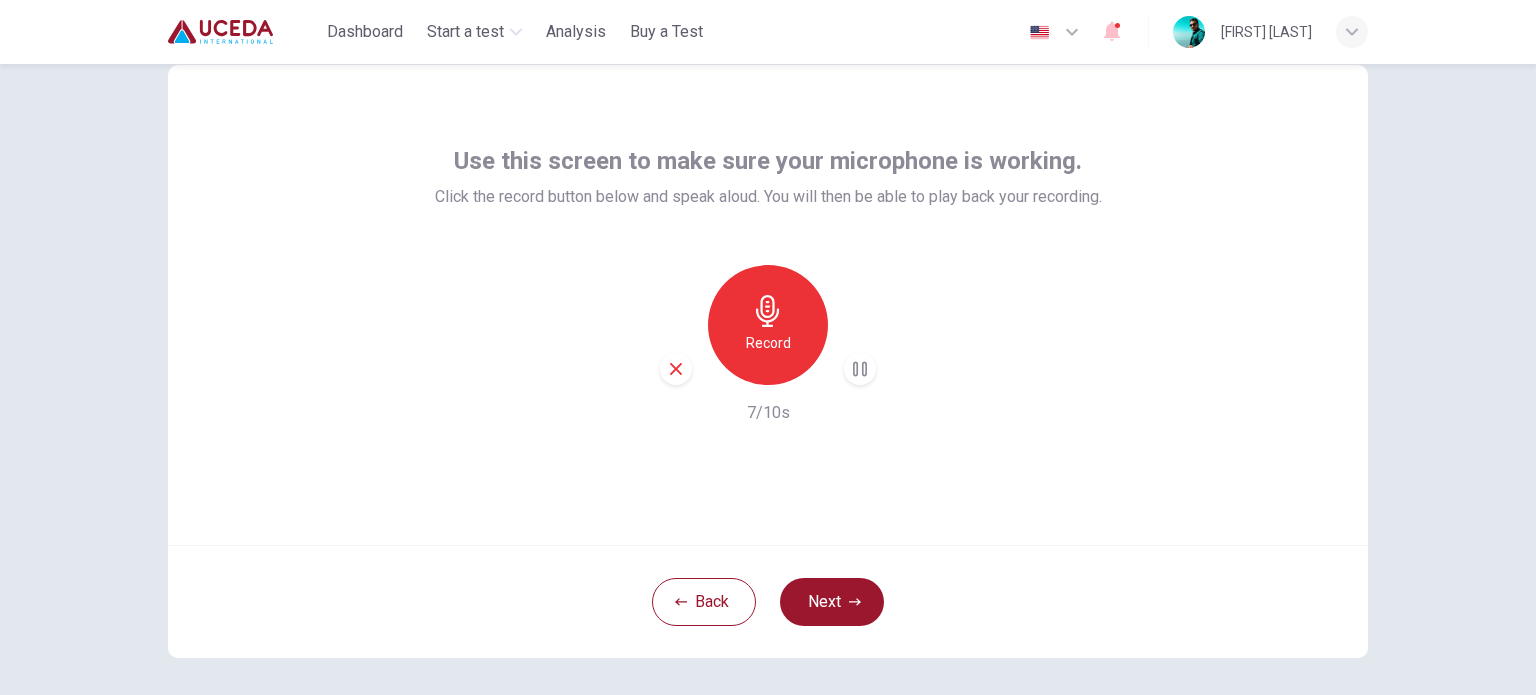 type 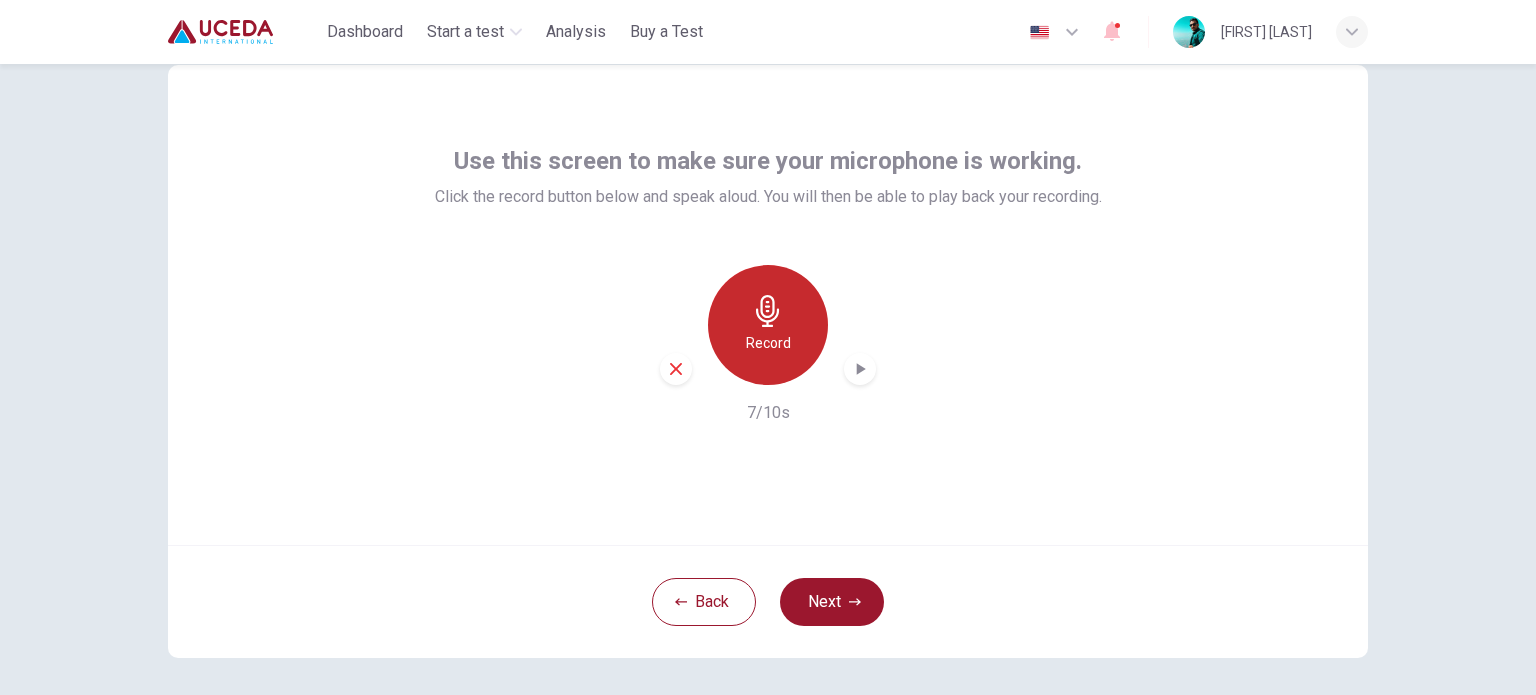 click on "Record" at bounding box center [768, 343] 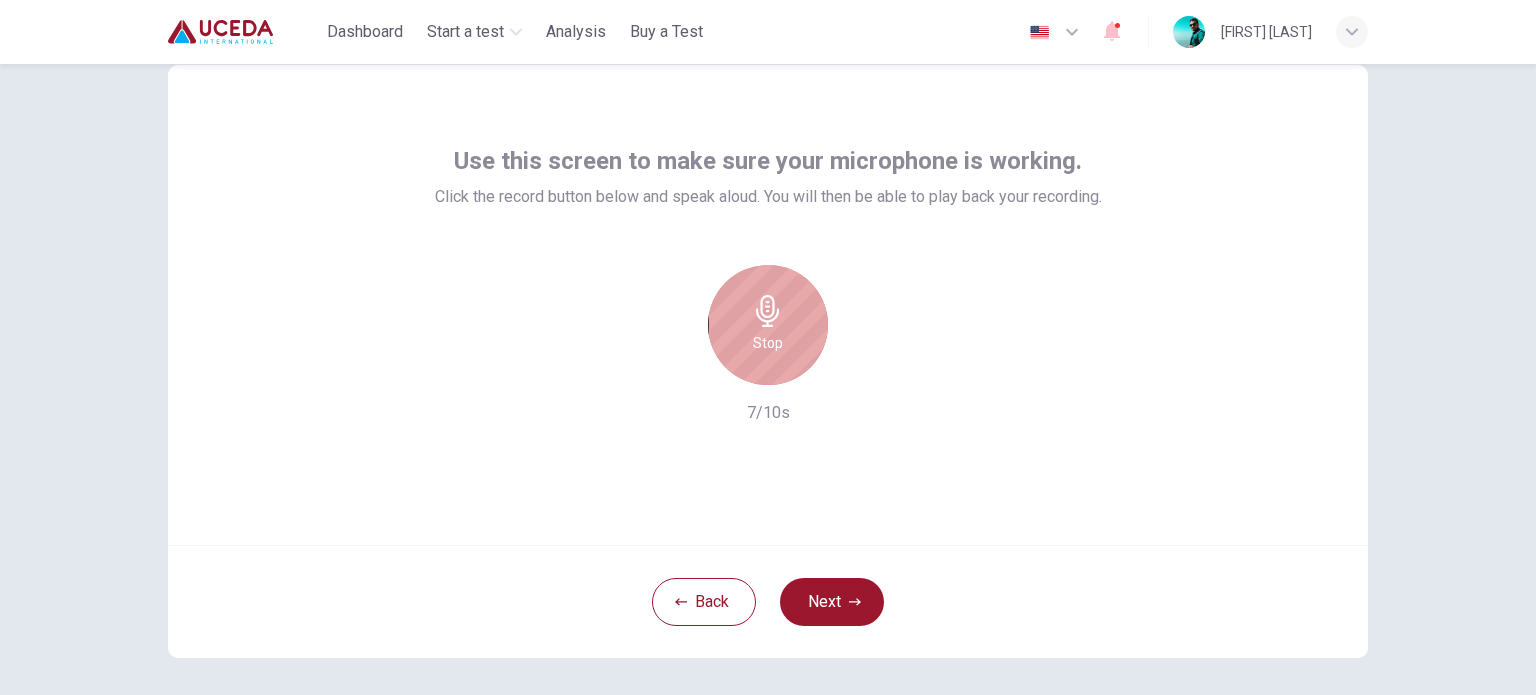 click on "Stop" at bounding box center [768, 325] 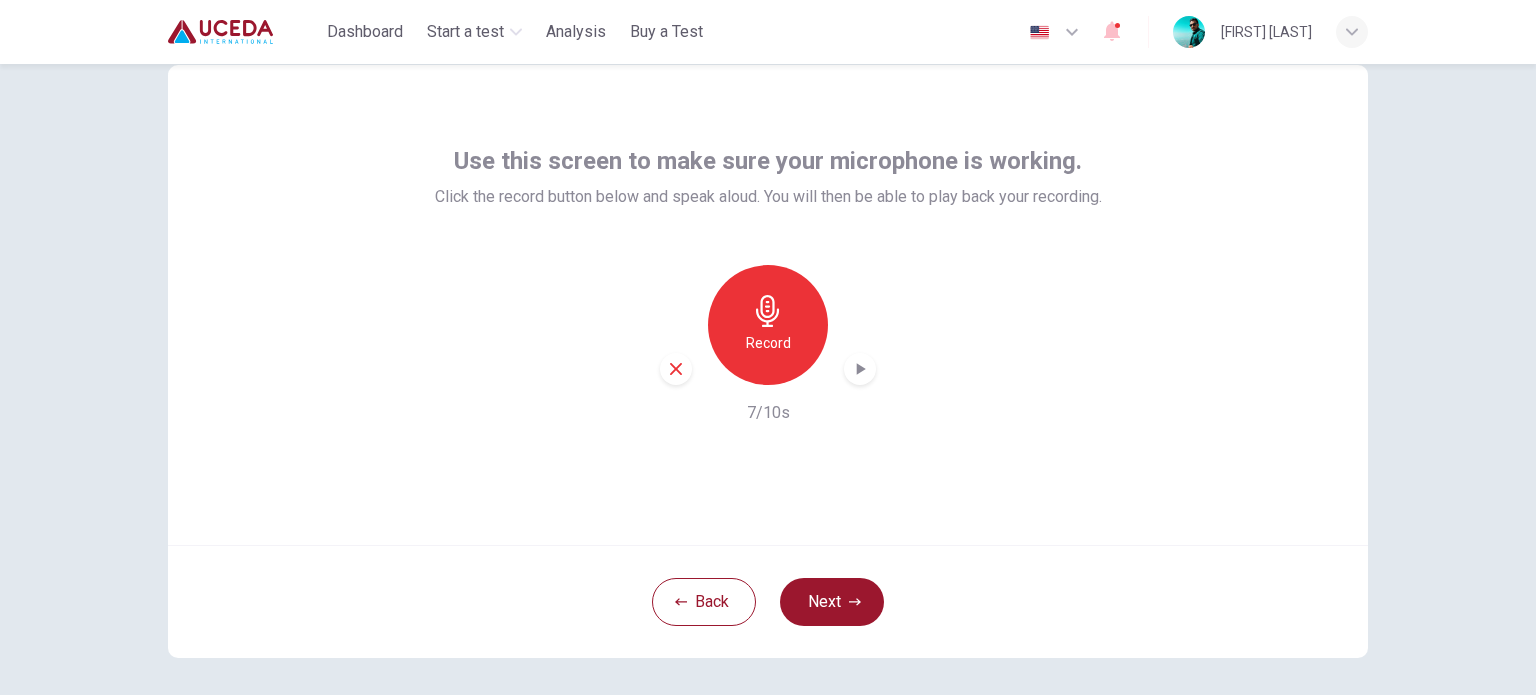 click 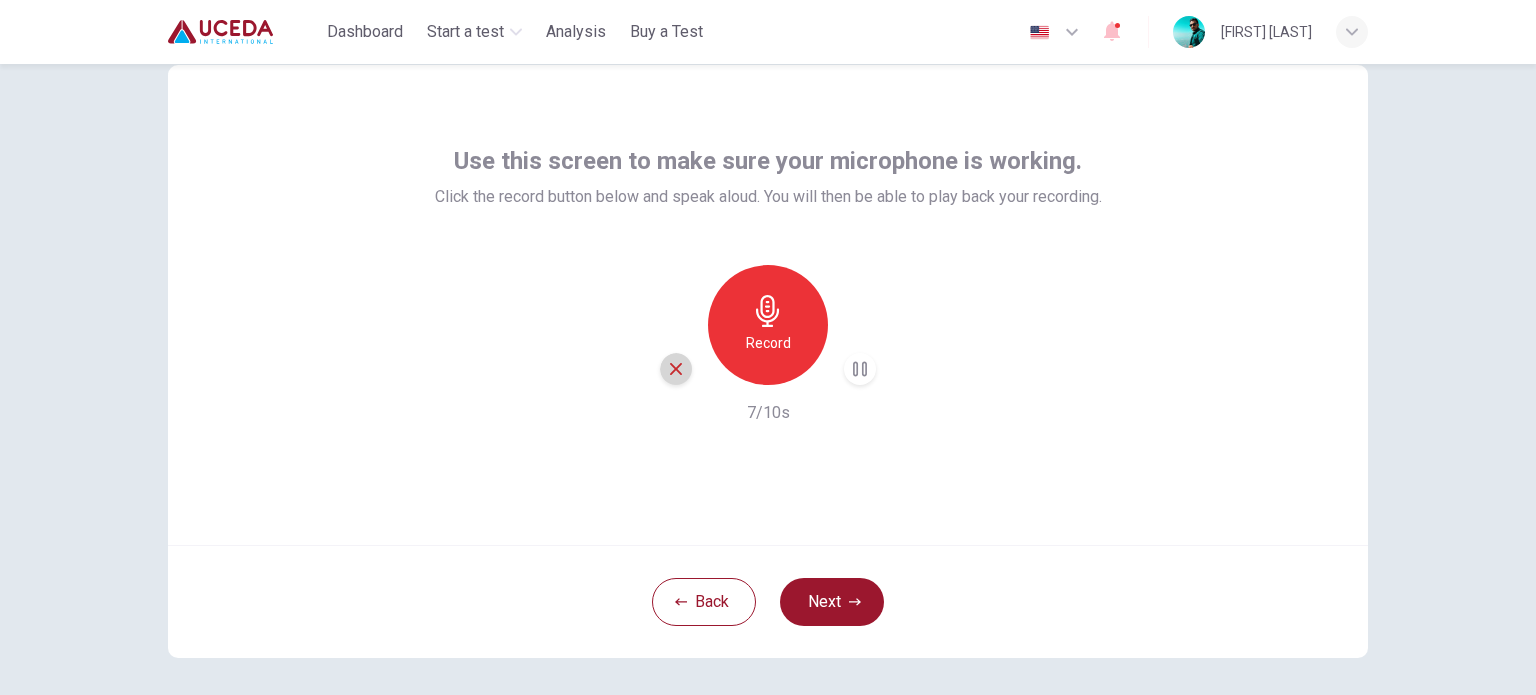 click 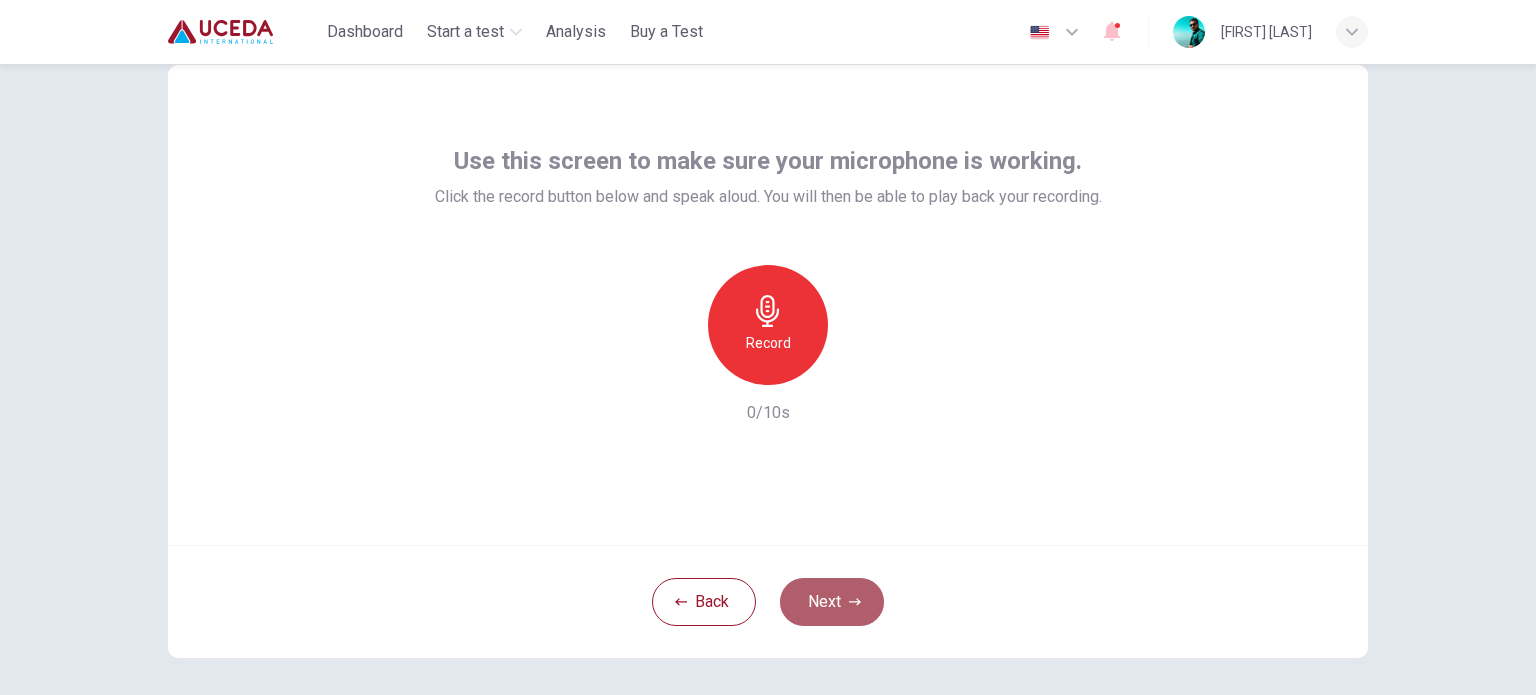 click on "Next" at bounding box center [832, 602] 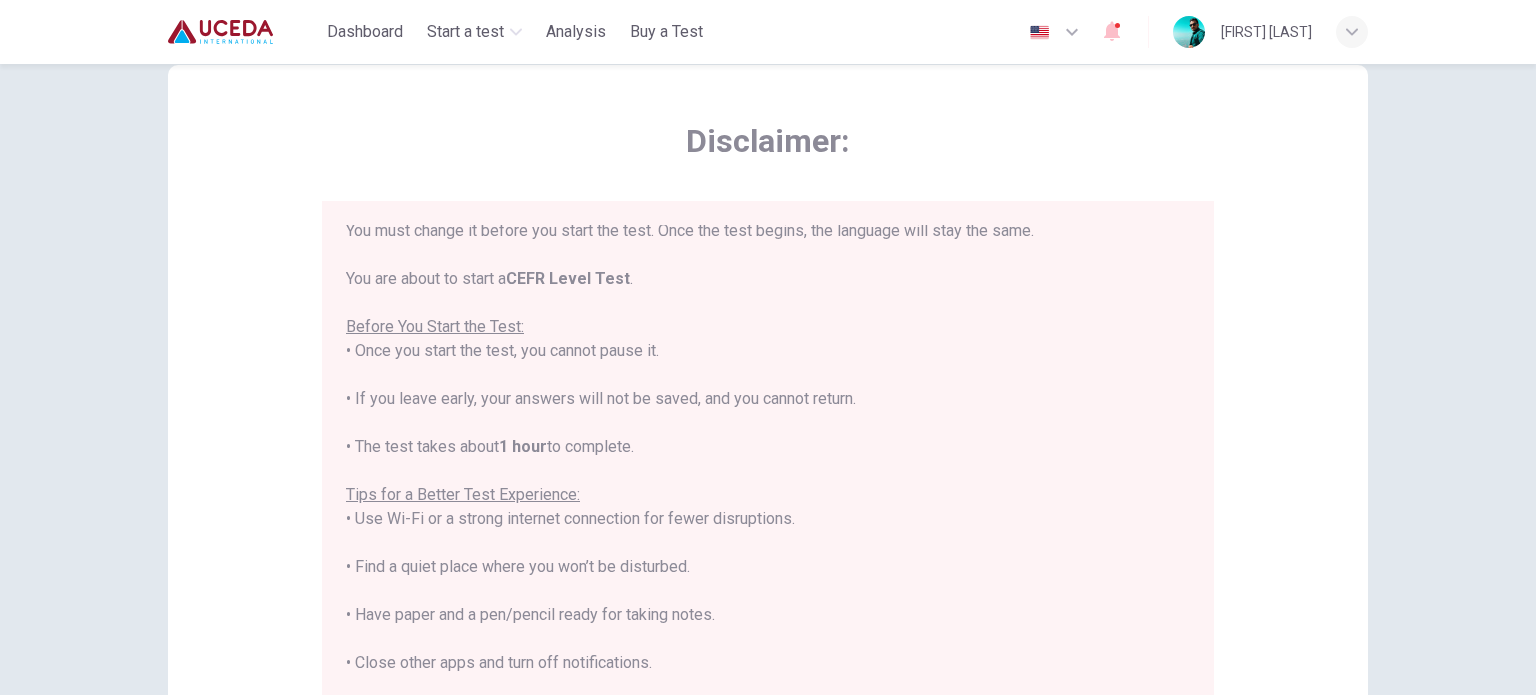 scroll, scrollTop: 0, scrollLeft: 0, axis: both 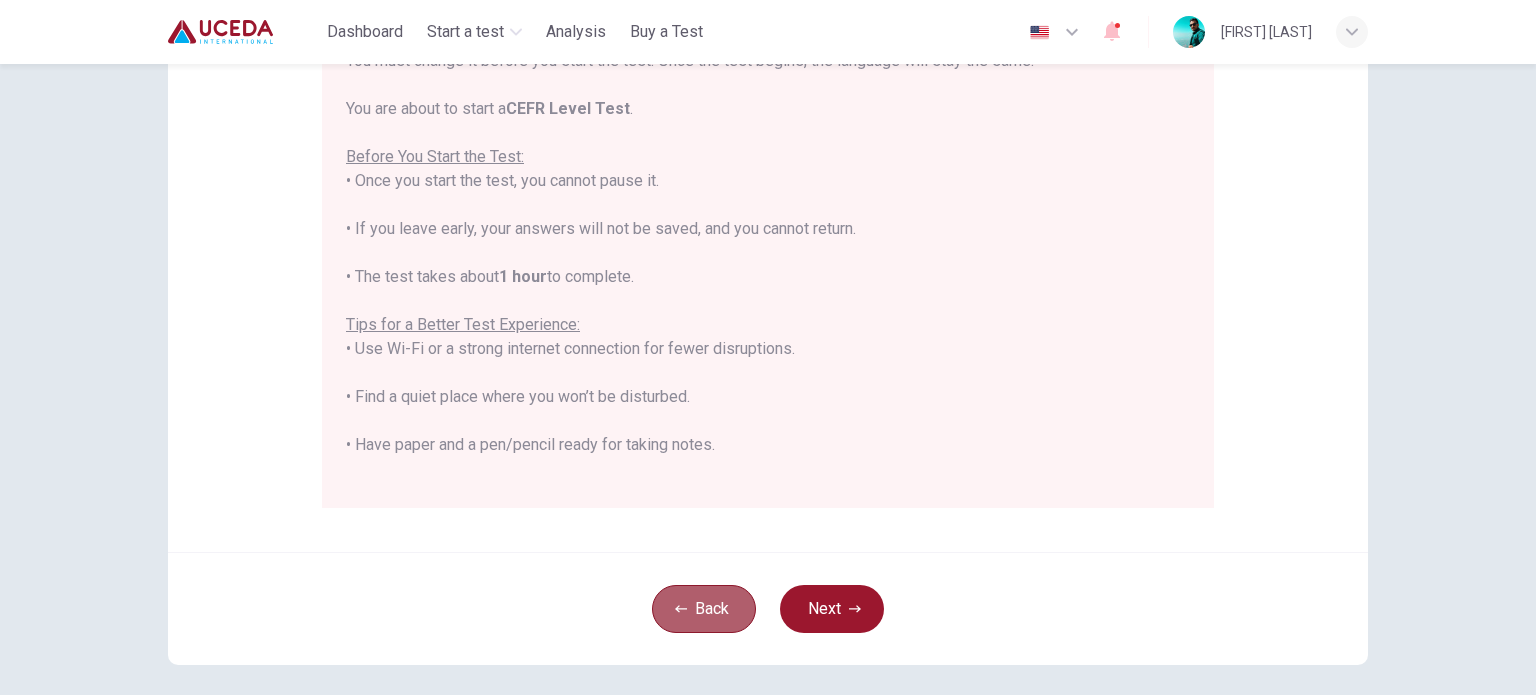 click on "Back" at bounding box center [704, 609] 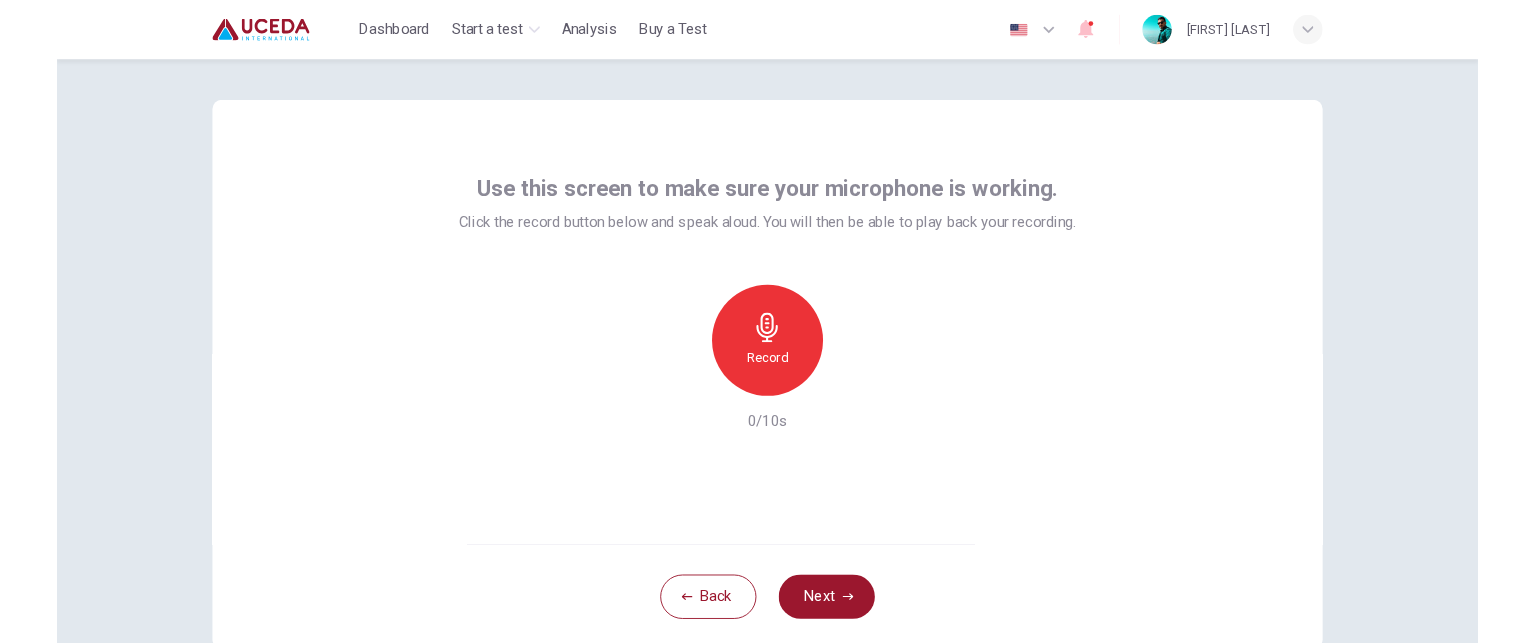 scroll, scrollTop: 0, scrollLeft: 0, axis: both 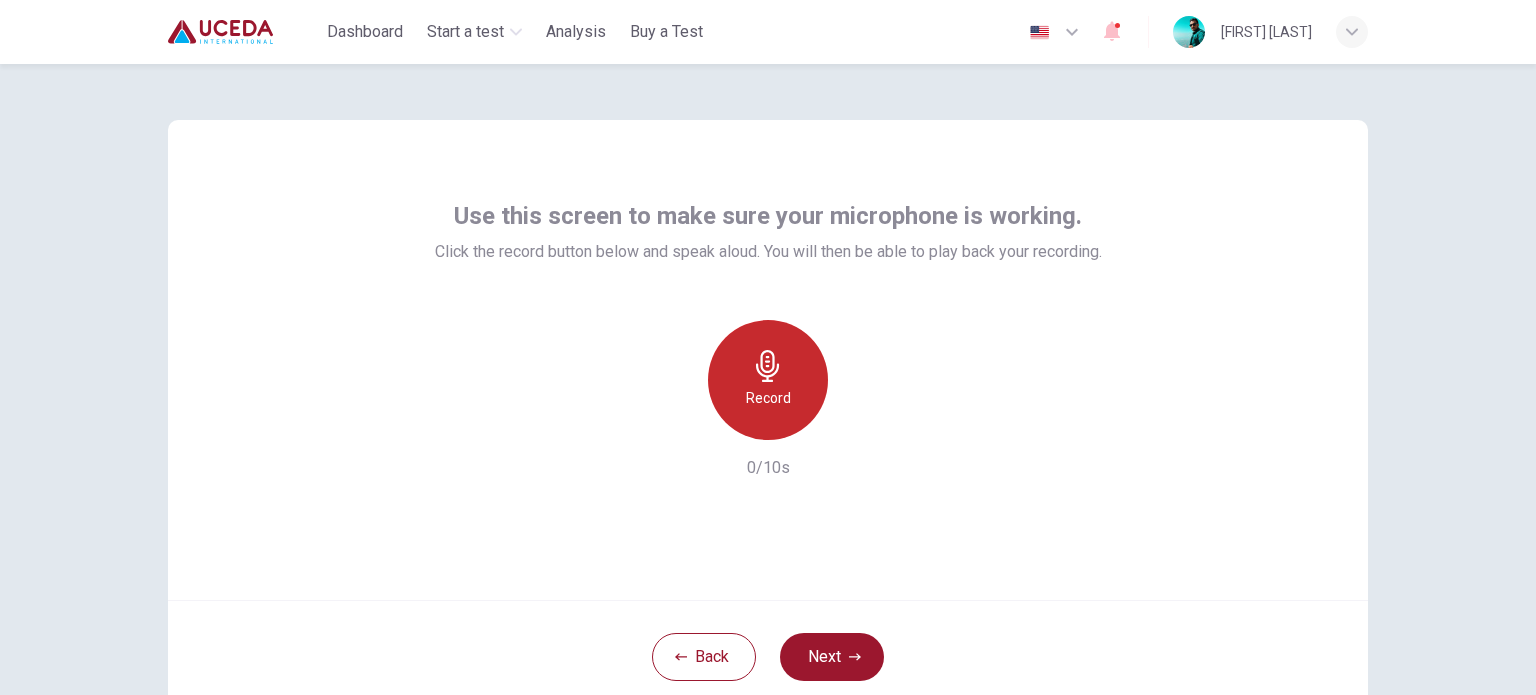 click on "Record" at bounding box center [768, 380] 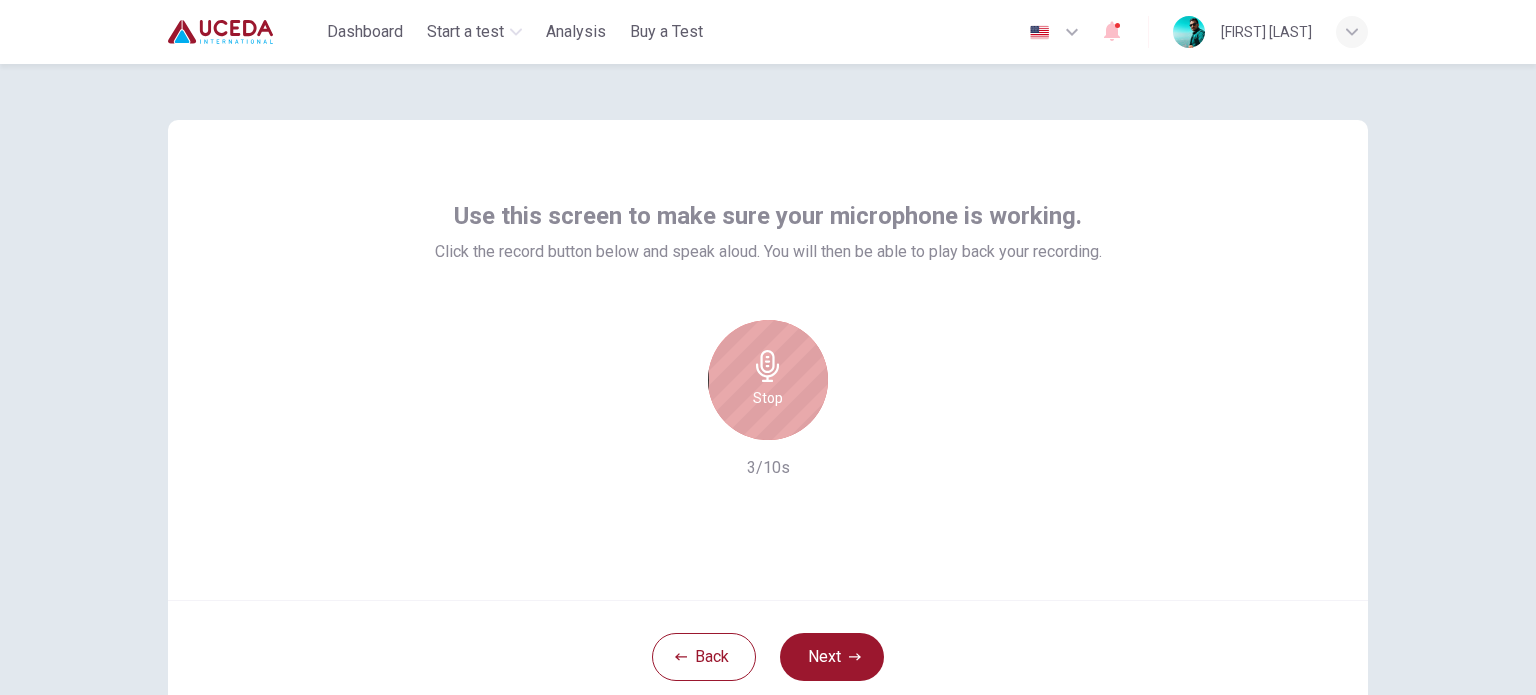 click 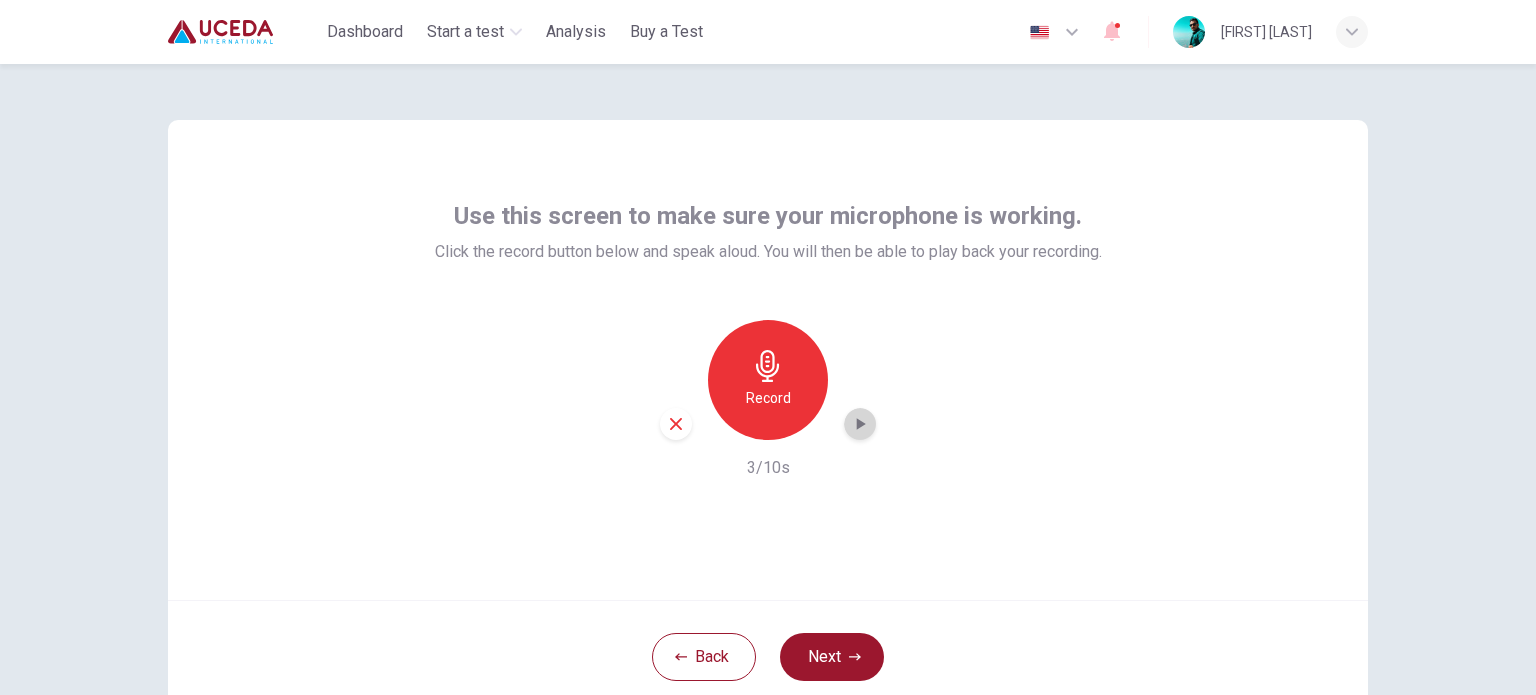 click 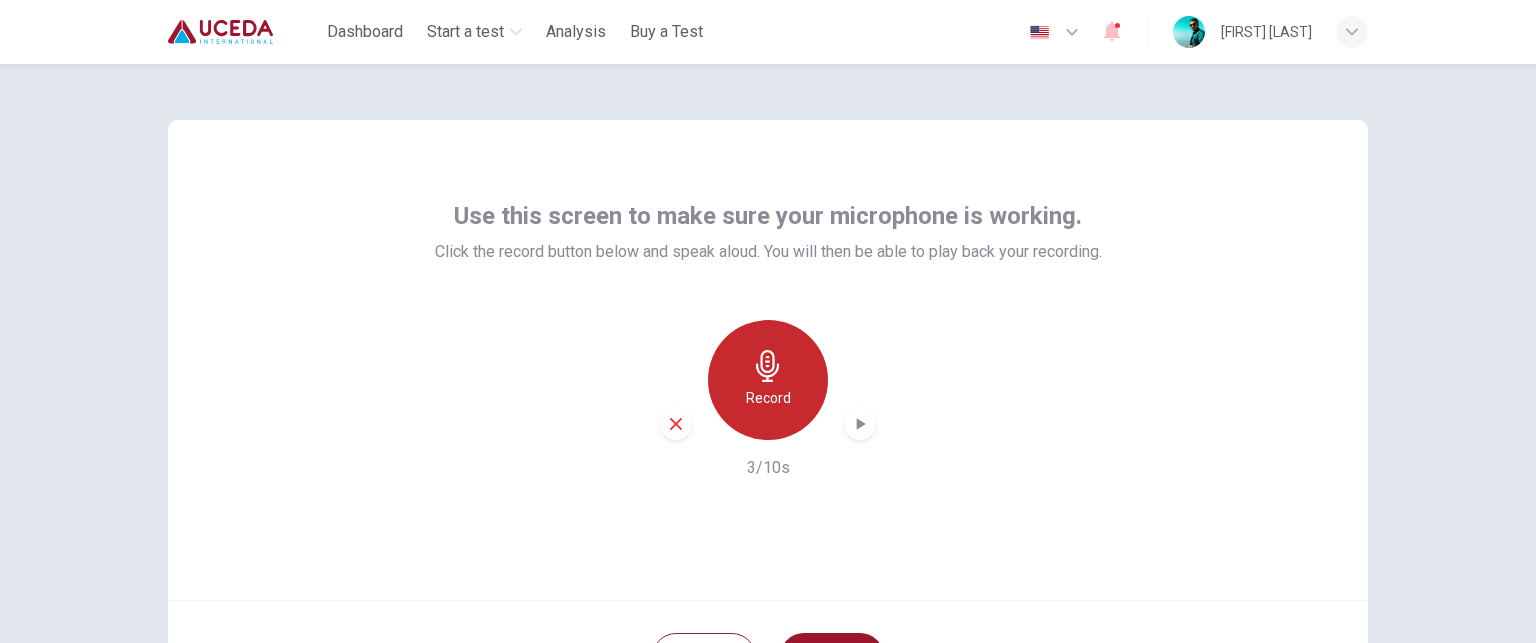 click on "Record" at bounding box center (768, 380) 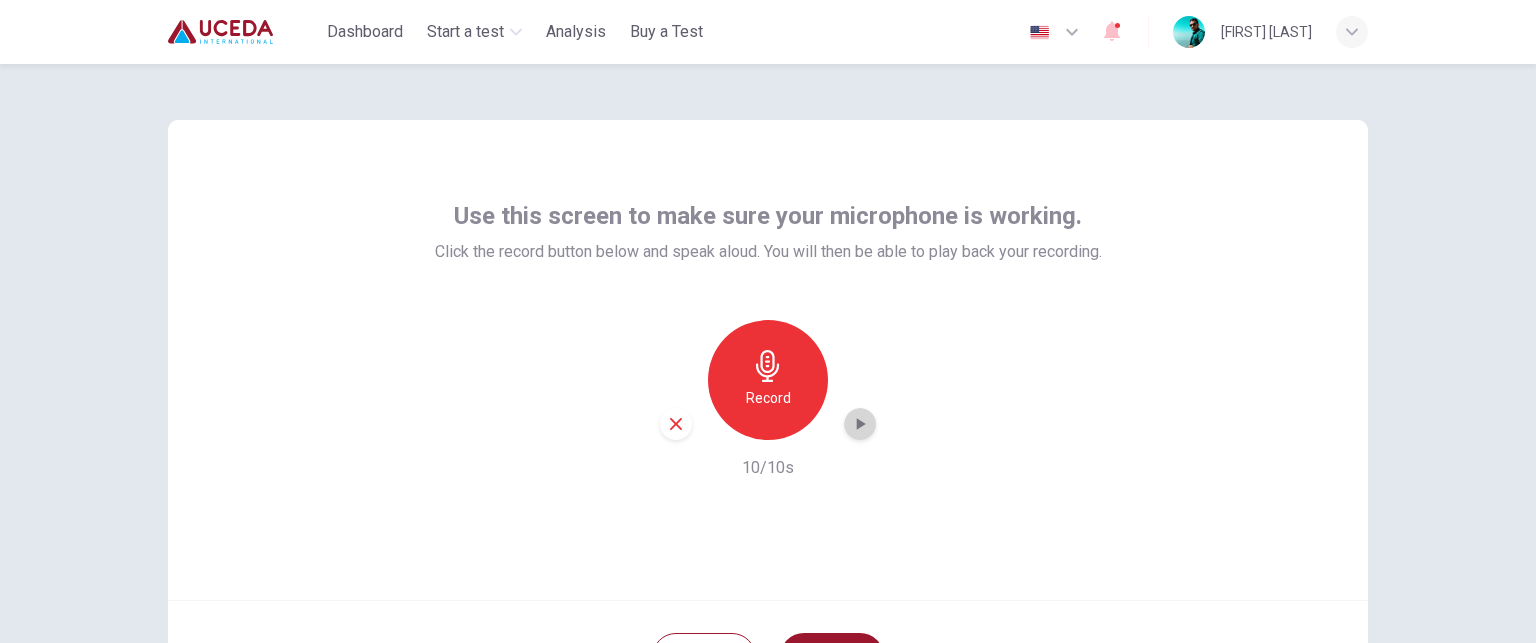 click 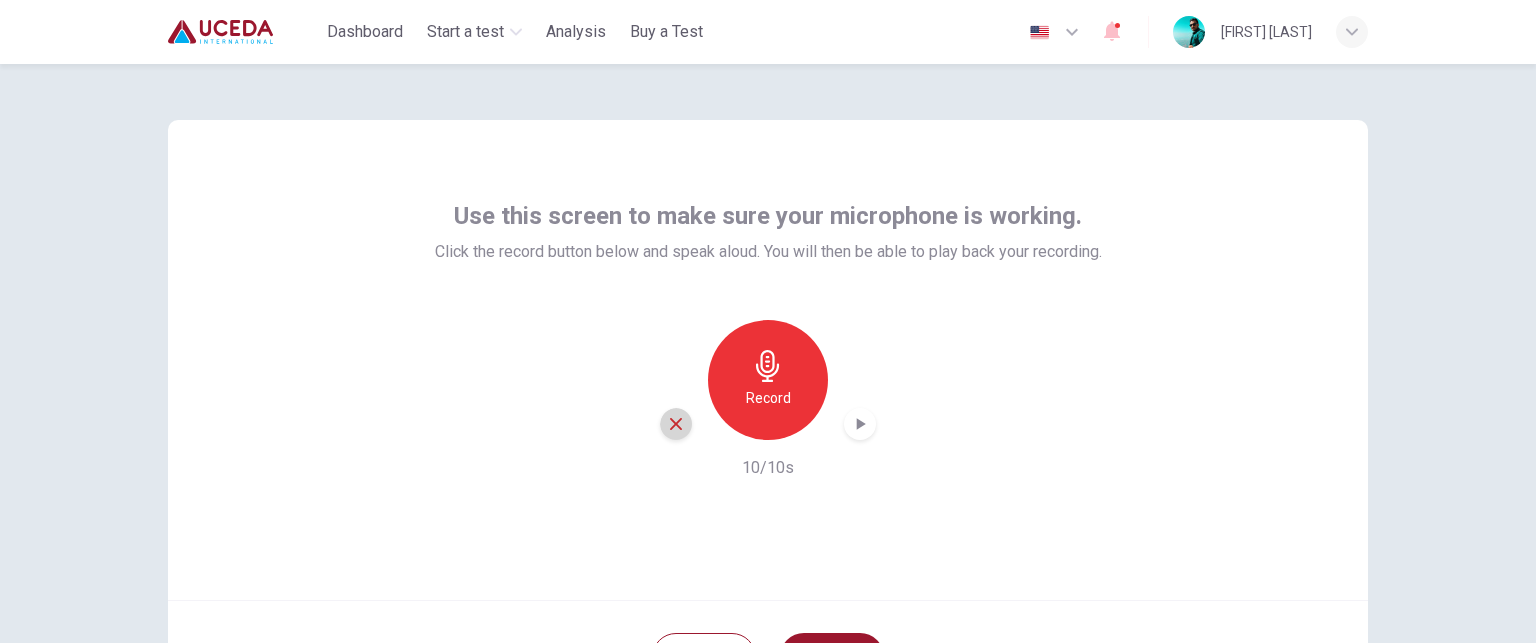 click at bounding box center [676, 424] 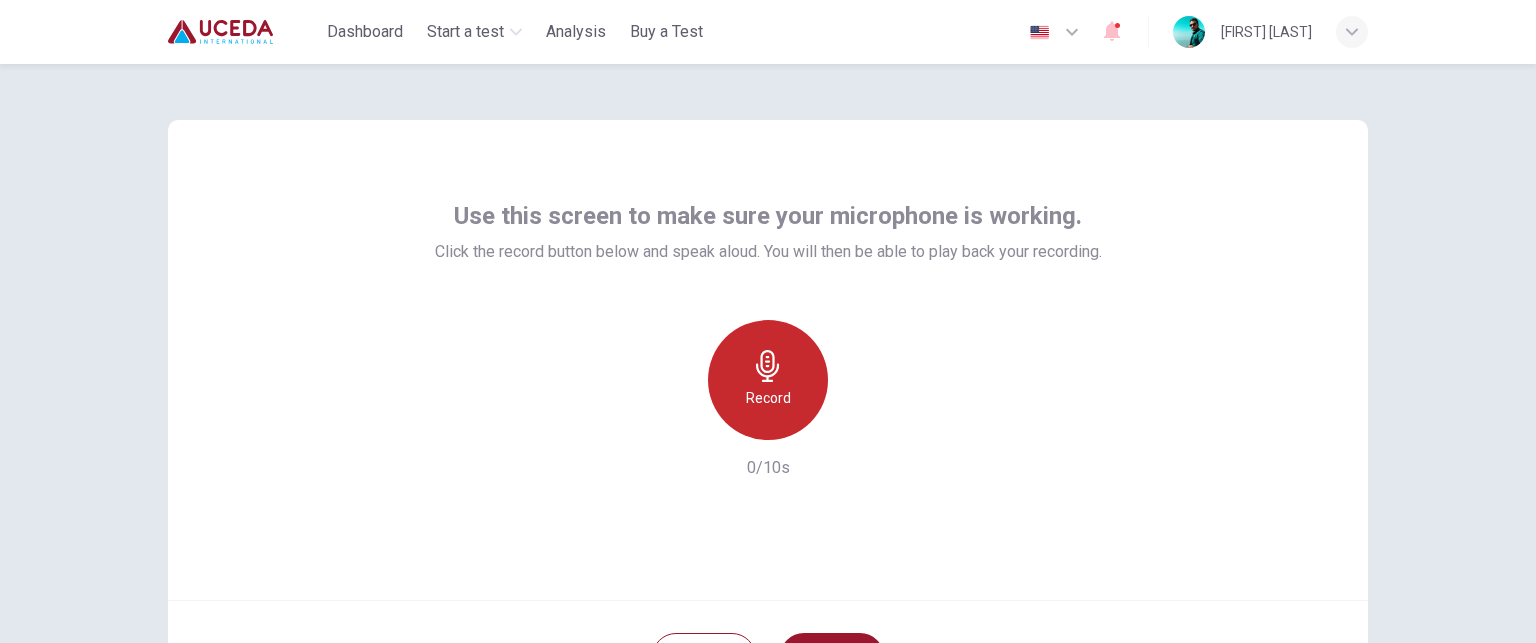click on "Record" at bounding box center [768, 380] 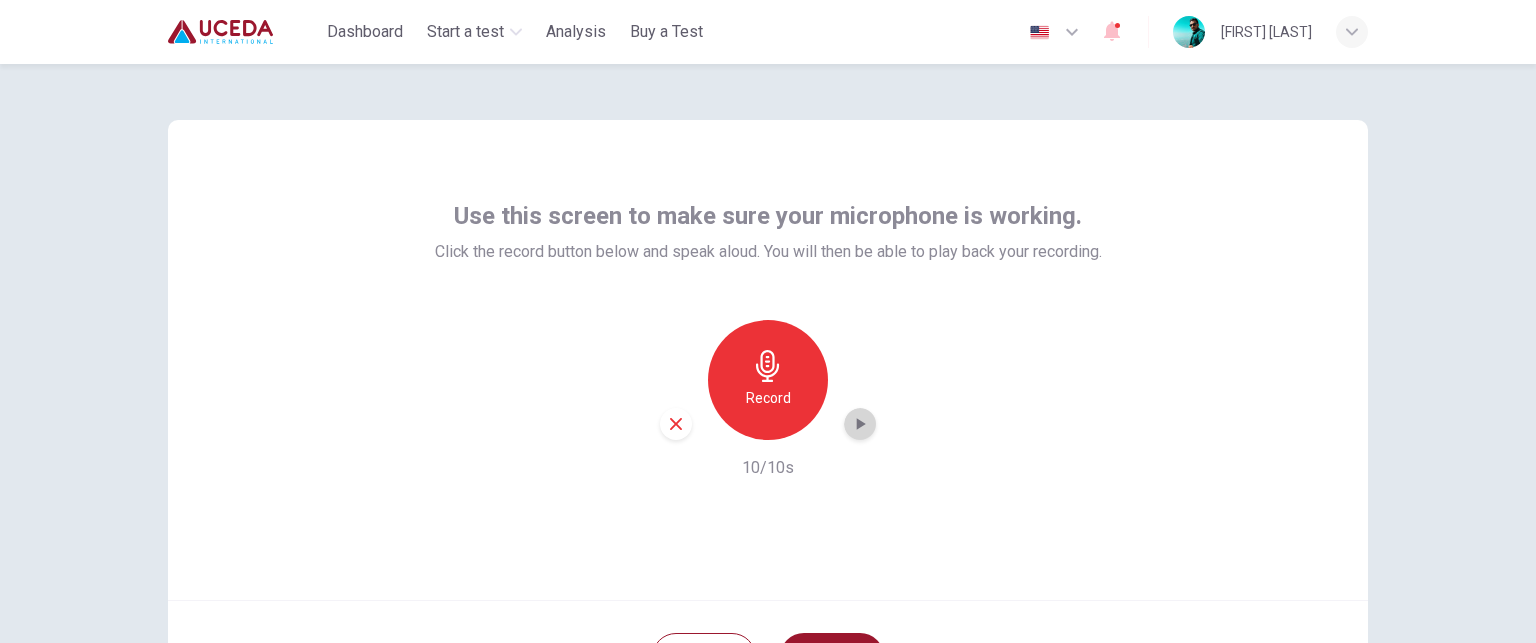 click 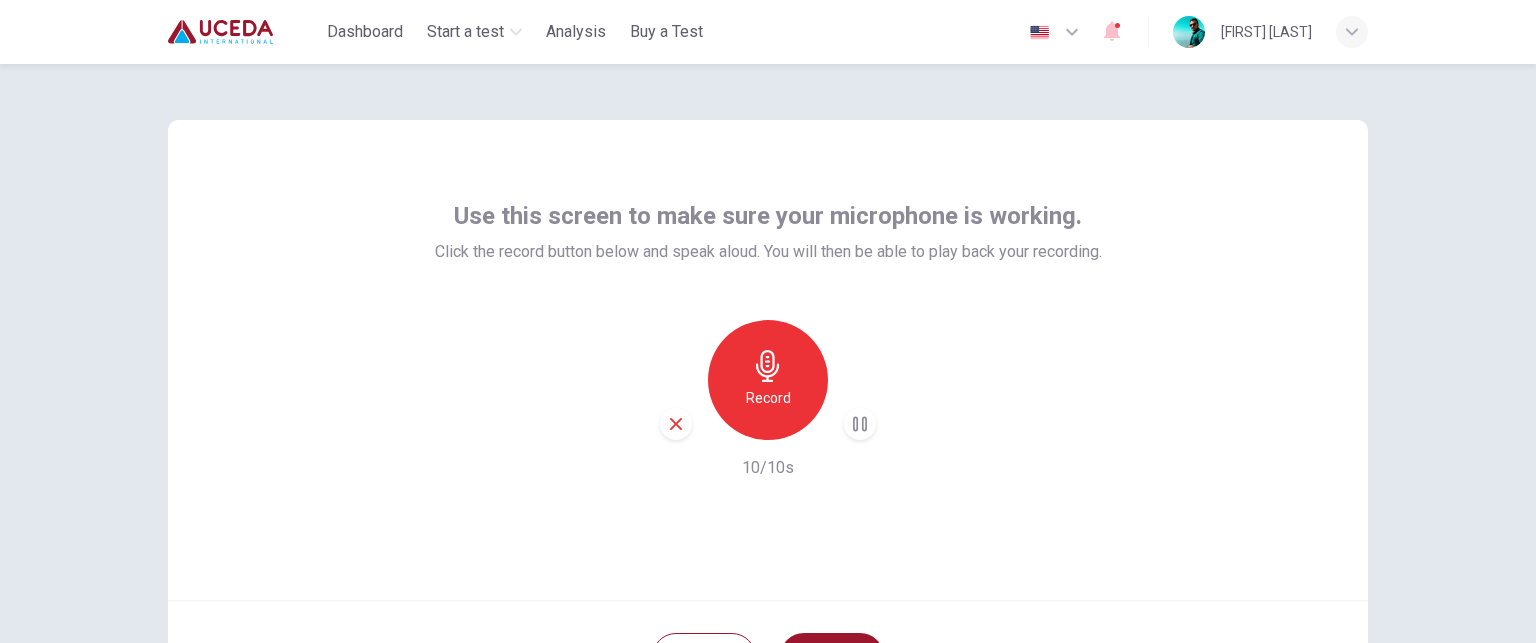 type 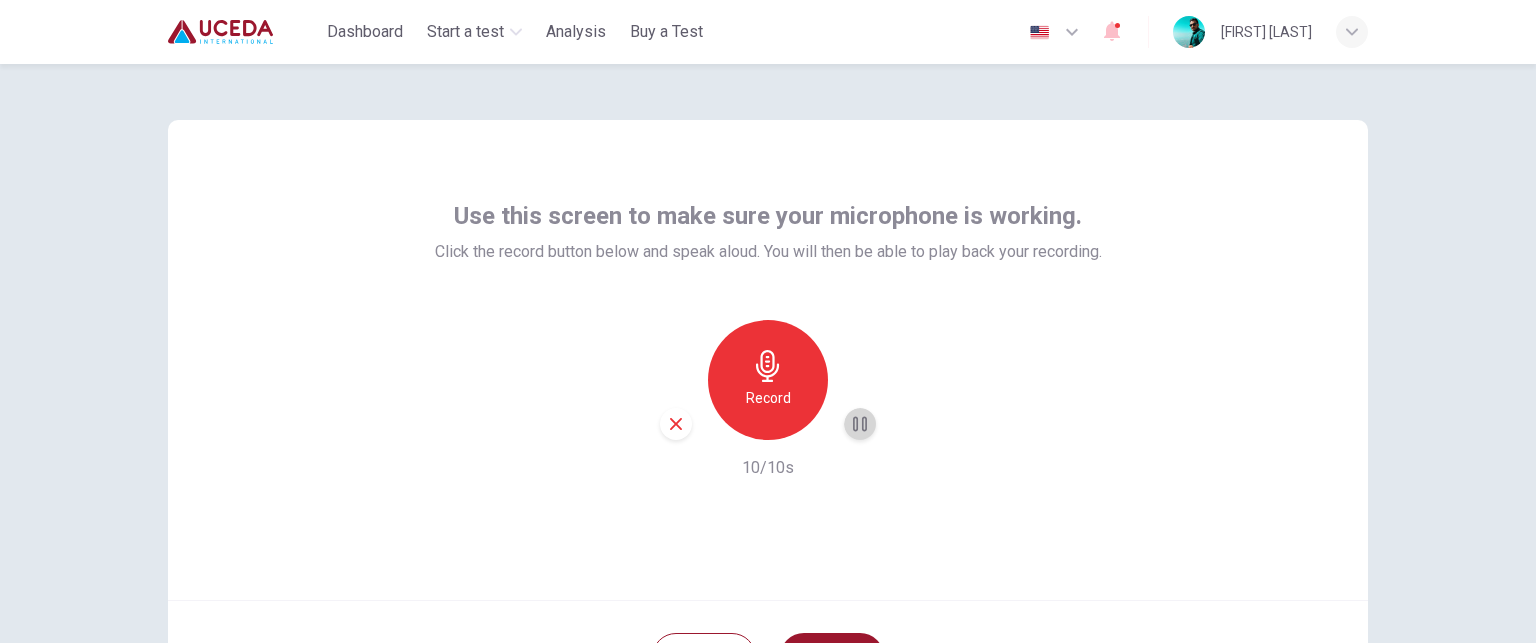 click 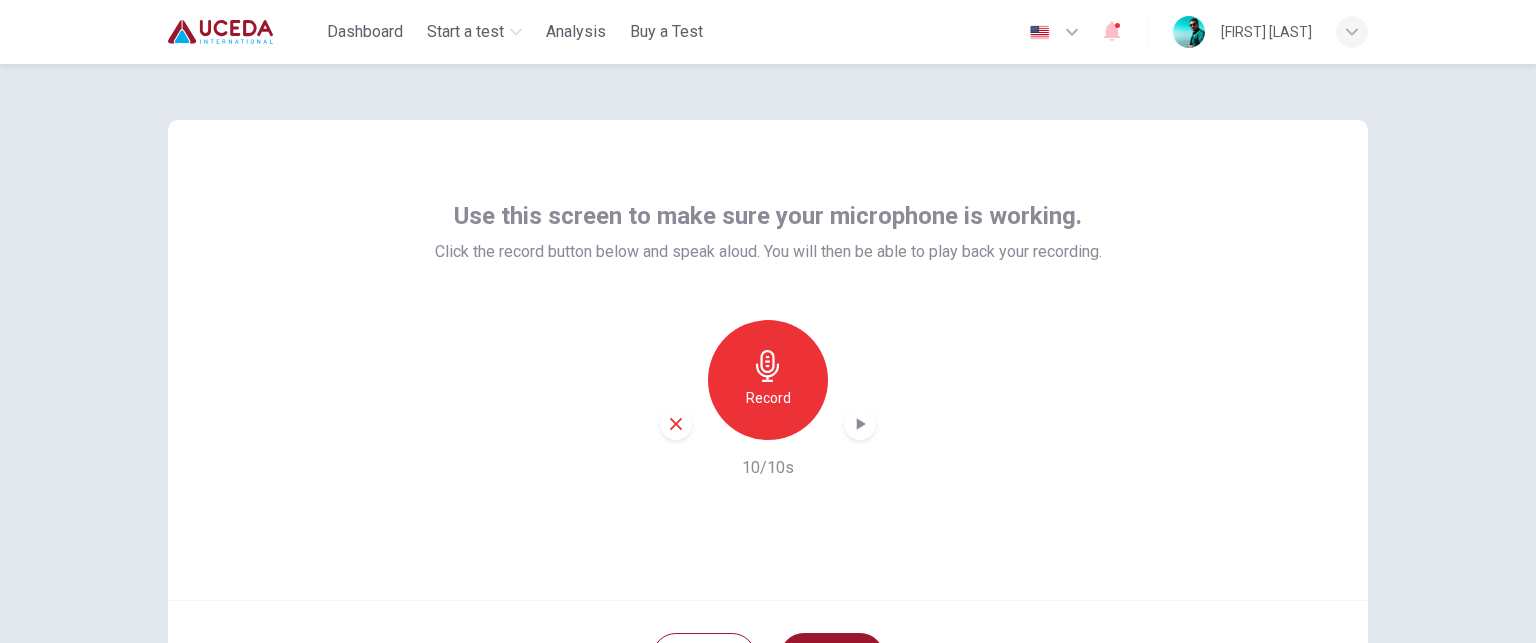 drag, startPoint x: 1053, startPoint y: 413, endPoint x: 1039, endPoint y: 413, distance: 14 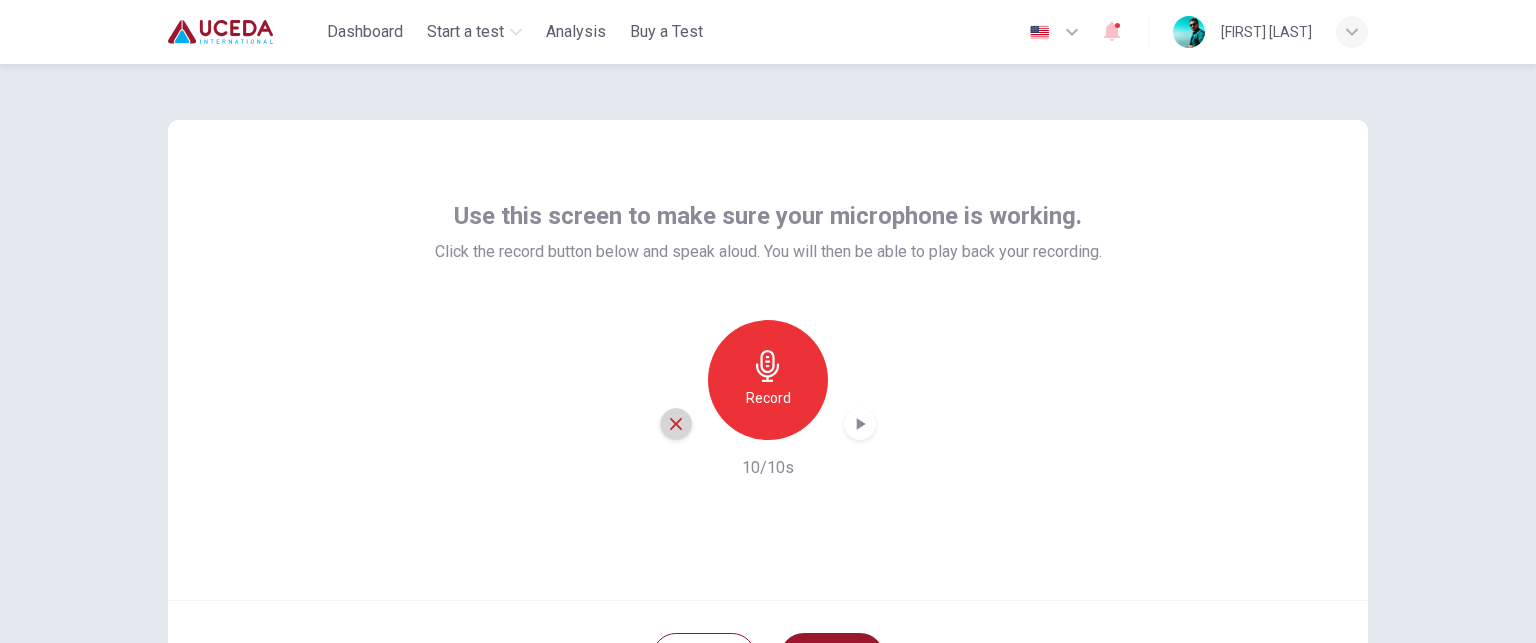 click at bounding box center (676, 424) 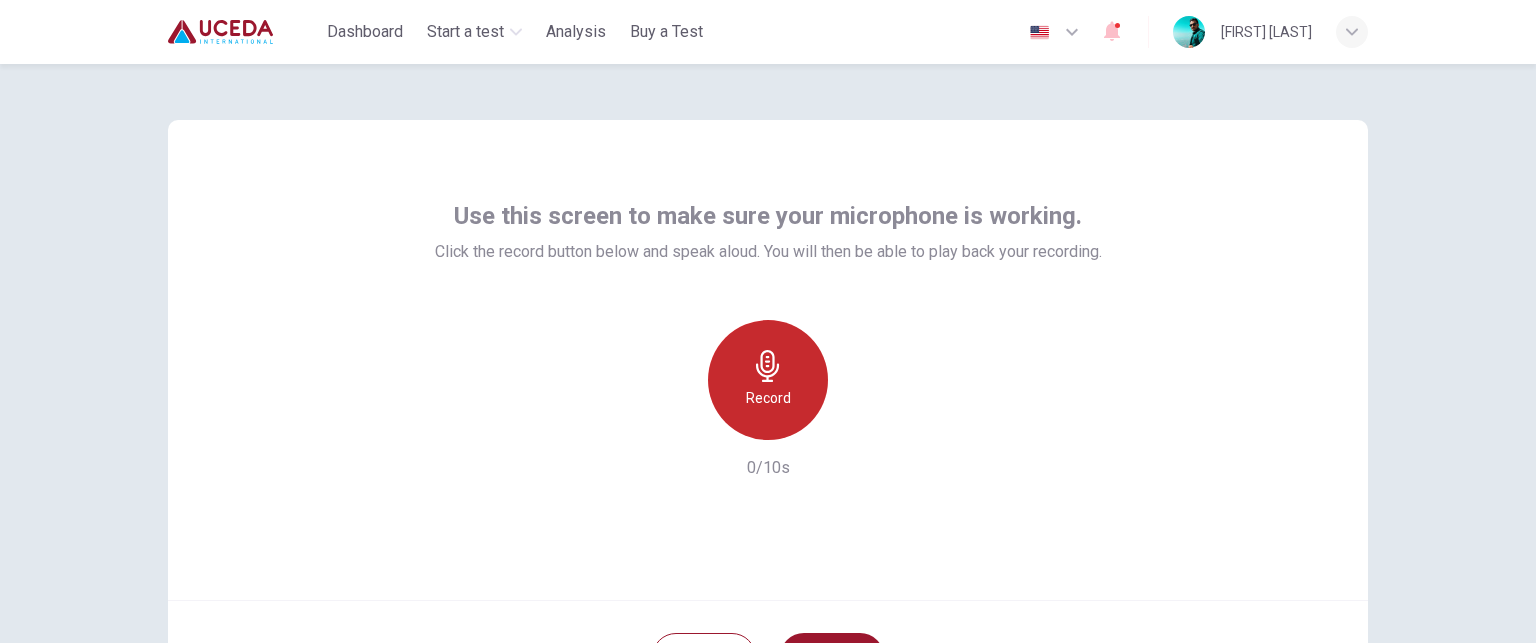 click on "Record" at bounding box center [768, 380] 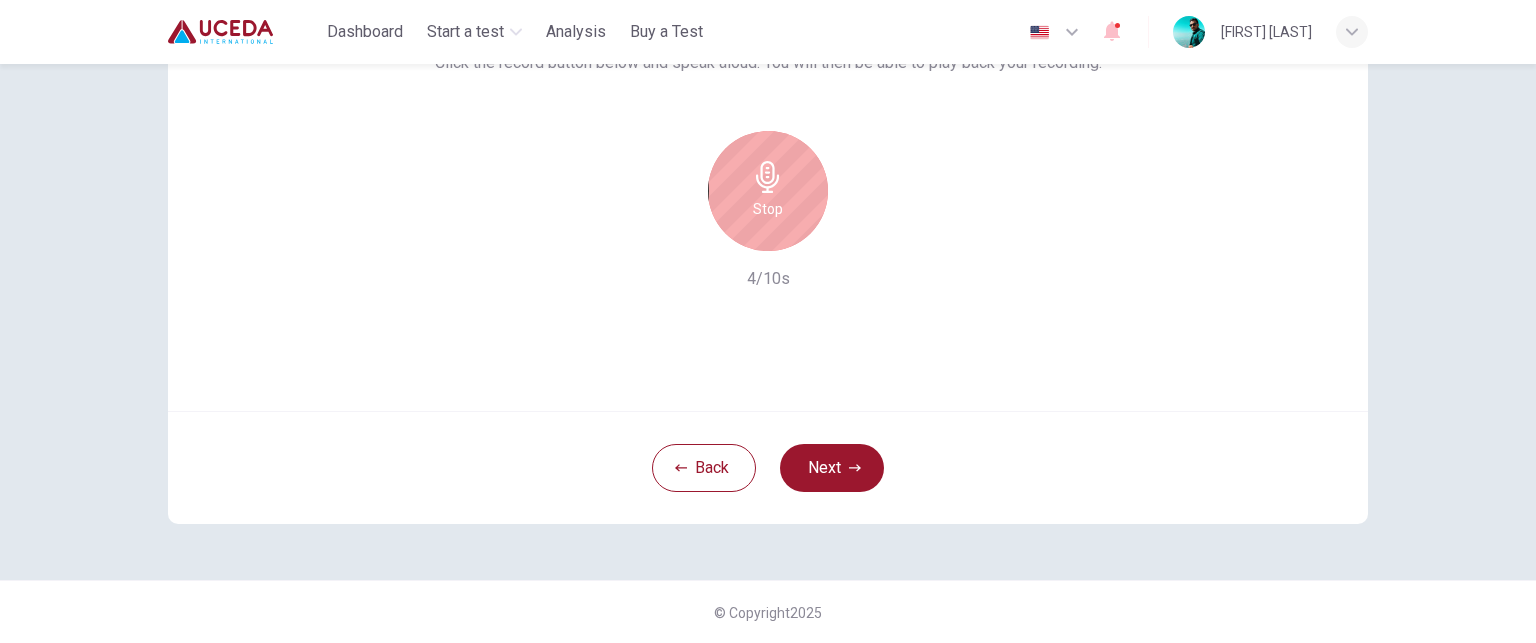scroll, scrollTop: 0, scrollLeft: 0, axis: both 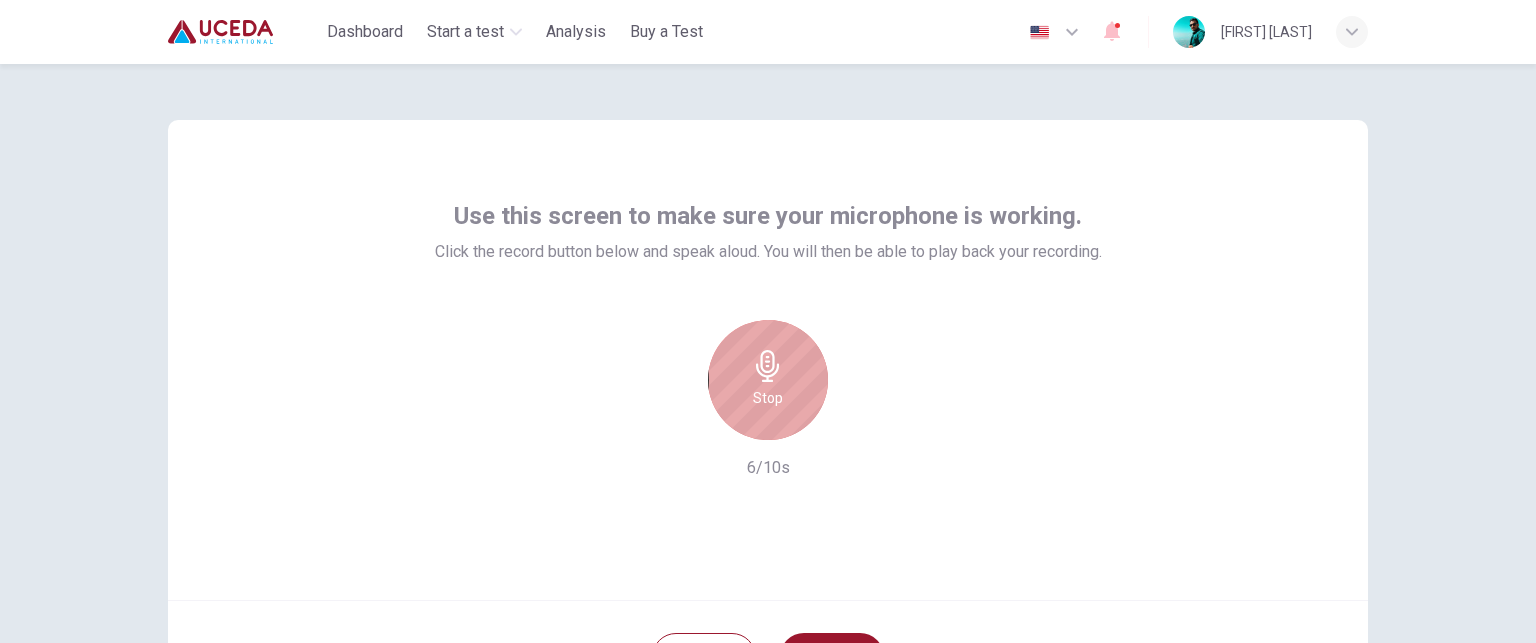 click on "Stop" at bounding box center (768, 398) 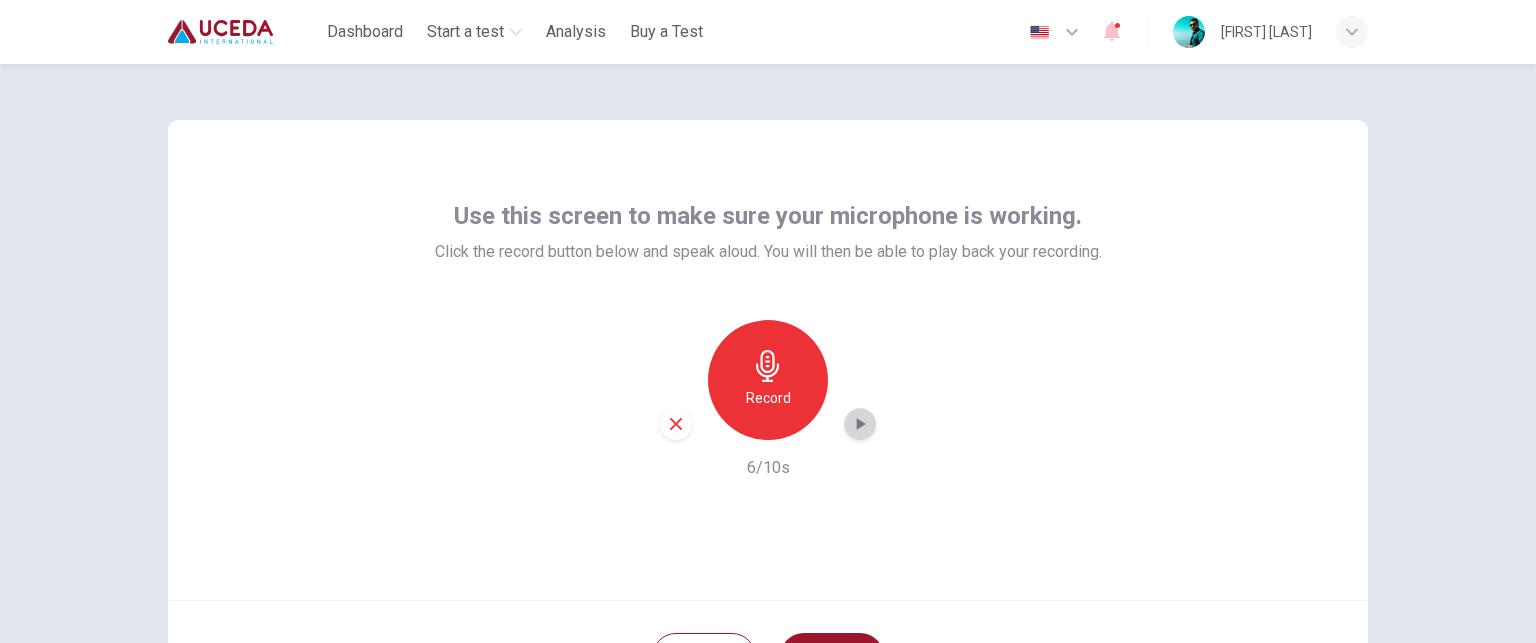 click 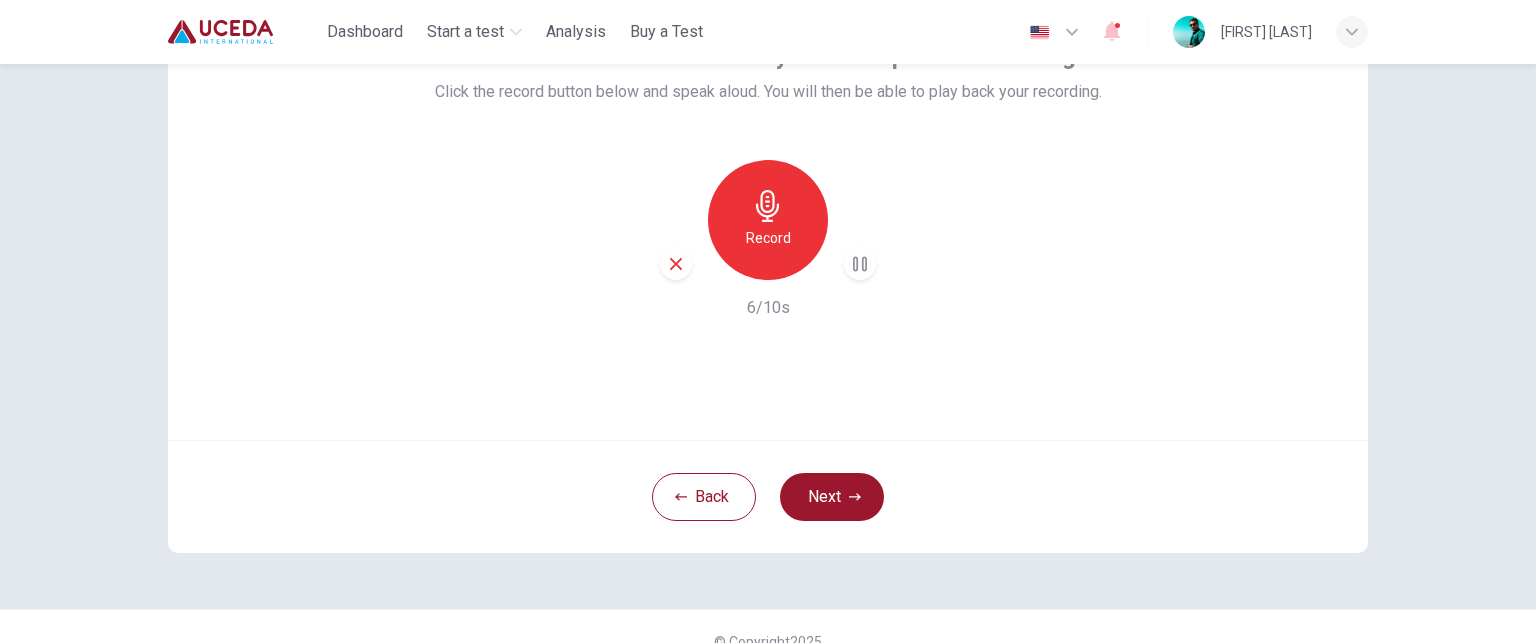 scroll, scrollTop: 0, scrollLeft: 0, axis: both 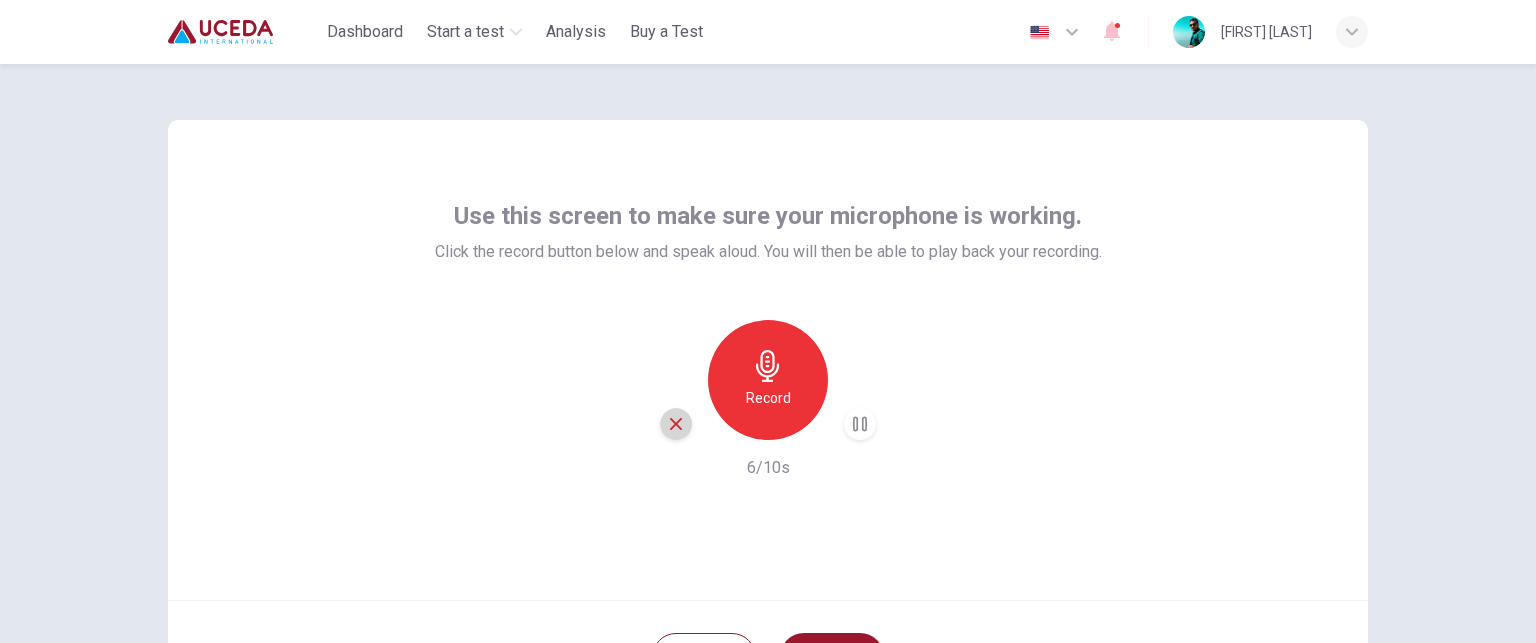 click 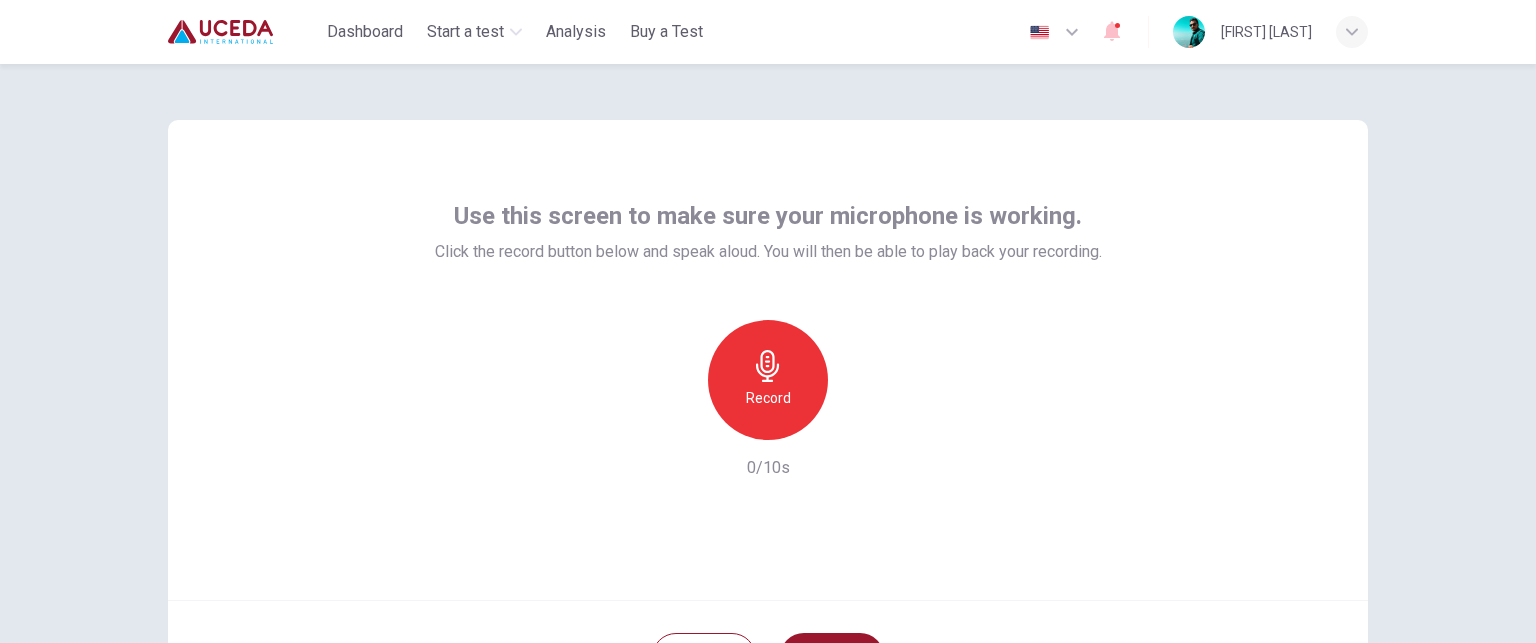 scroll, scrollTop: 189, scrollLeft: 0, axis: vertical 